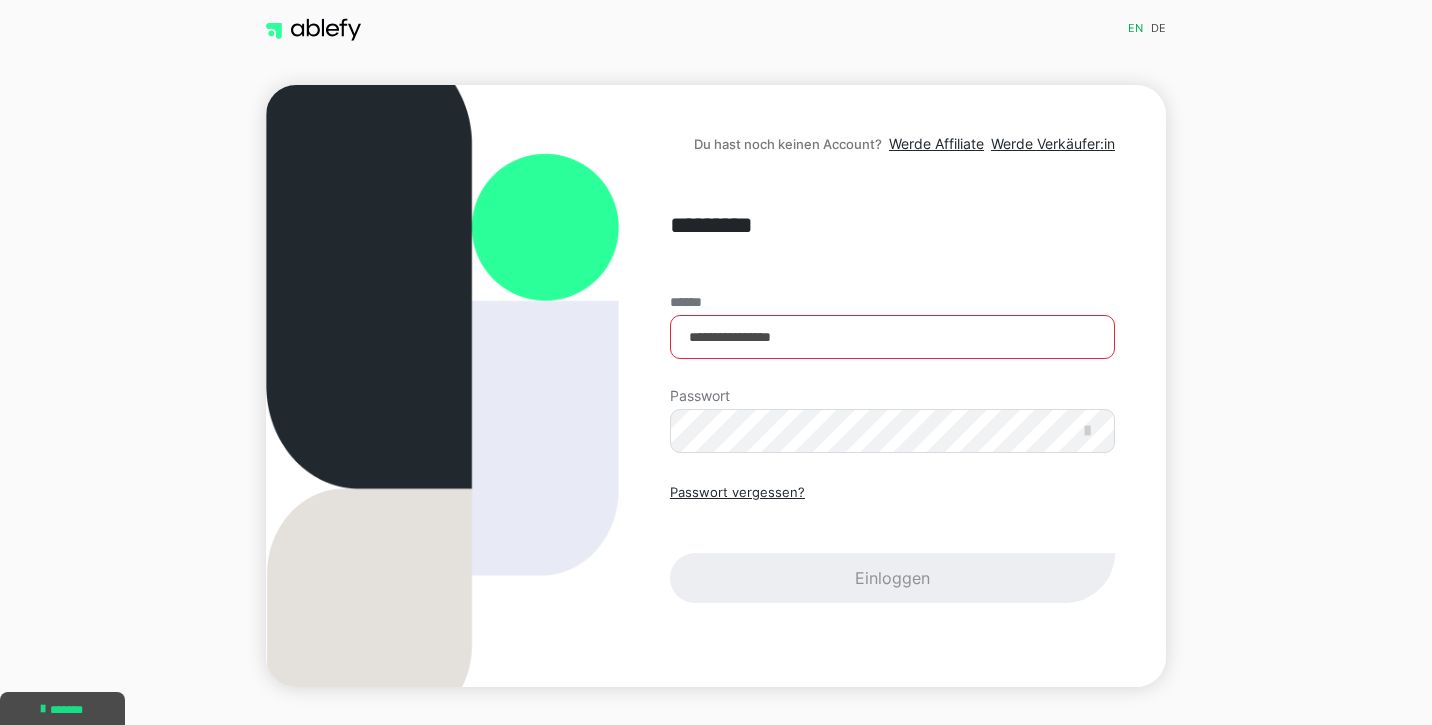scroll, scrollTop: 0, scrollLeft: 0, axis: both 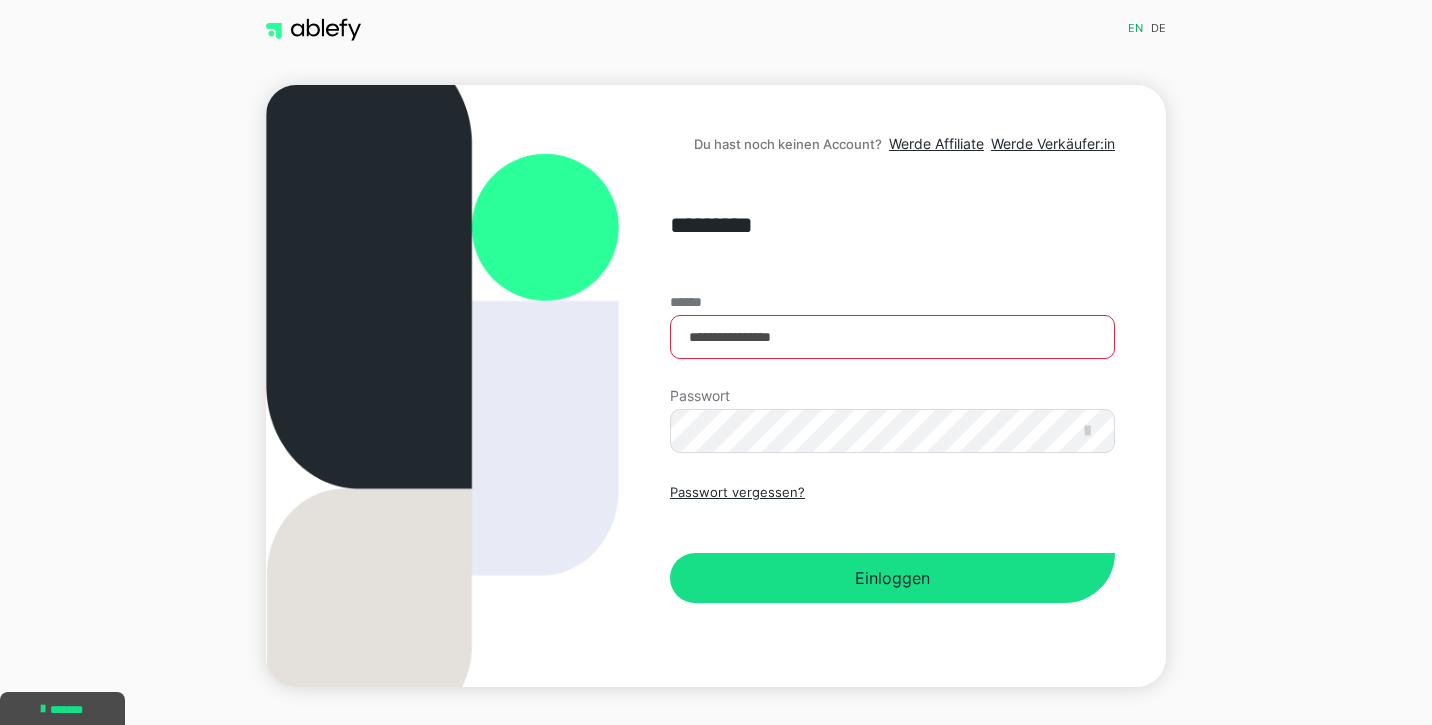 click on "Einloggen" at bounding box center (892, 578) 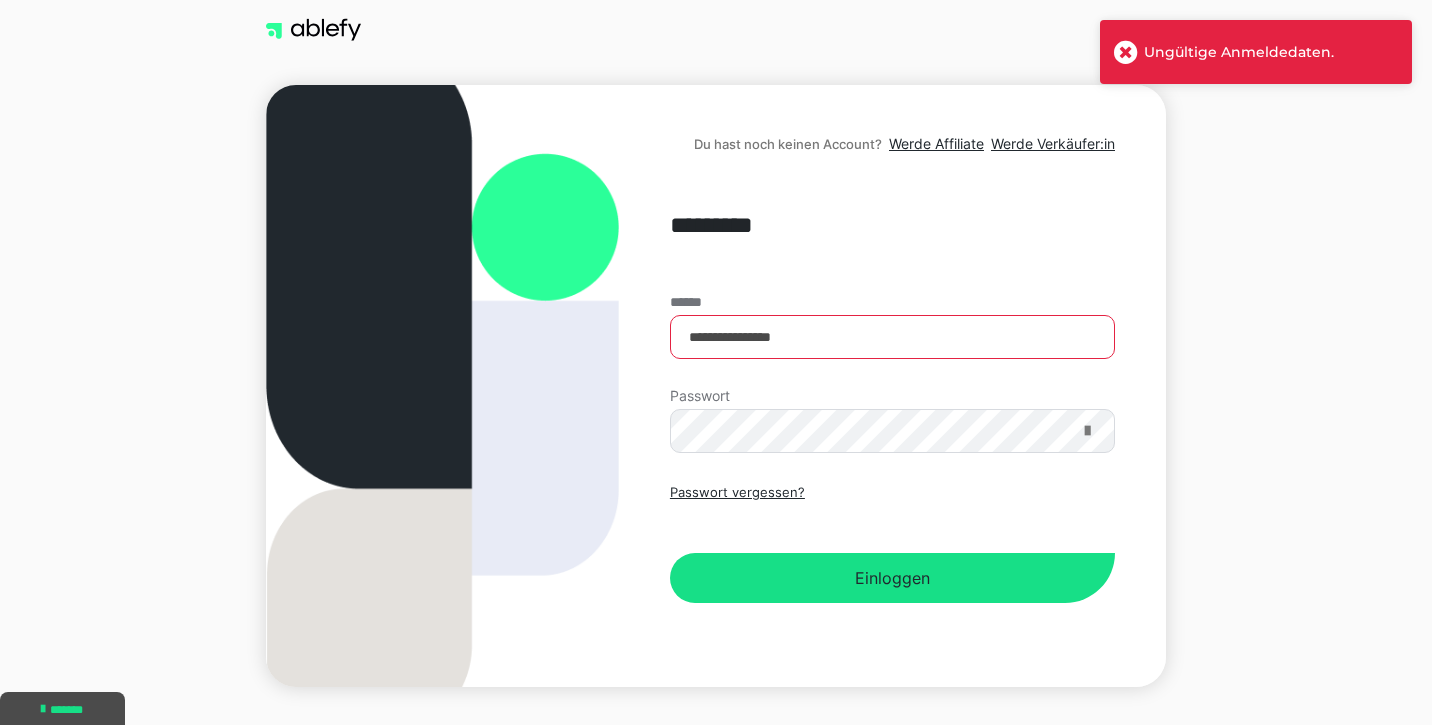 click at bounding box center (1087, 431) 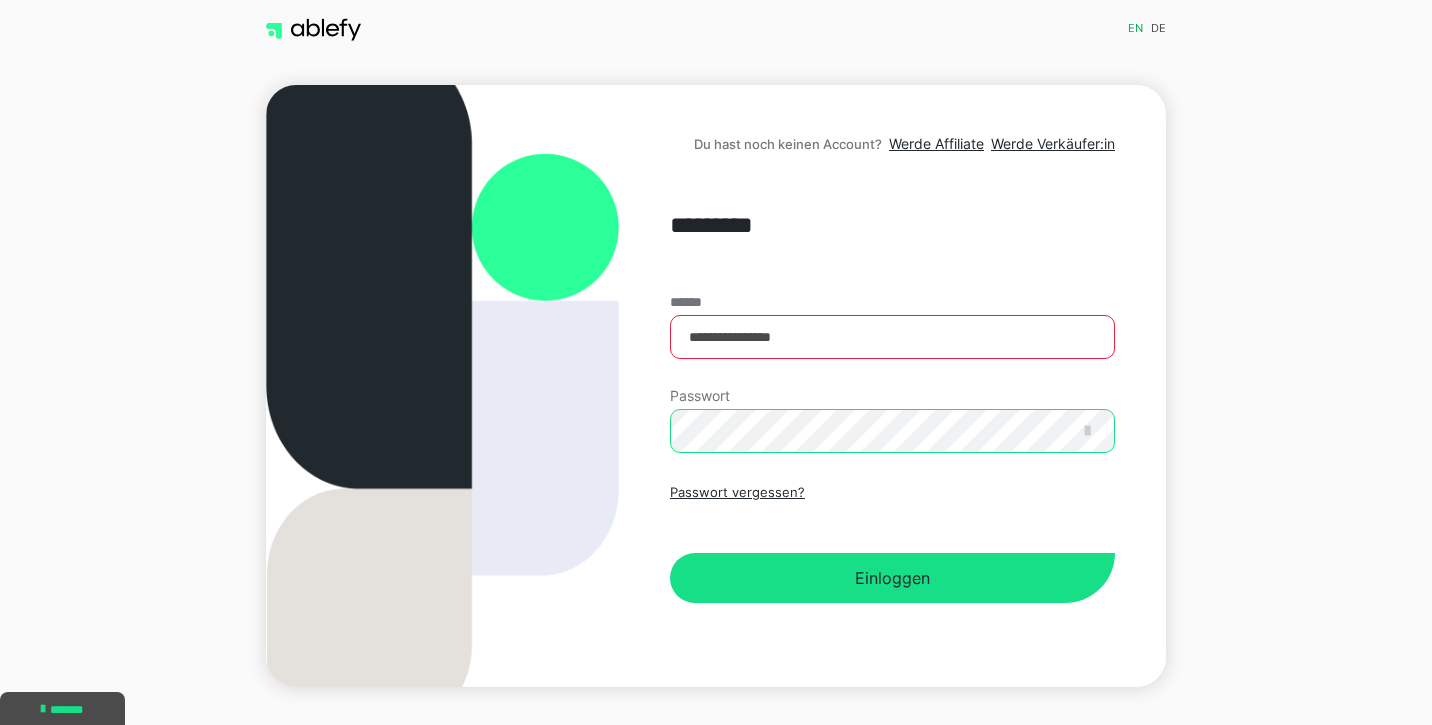 scroll, scrollTop: 0, scrollLeft: 0, axis: both 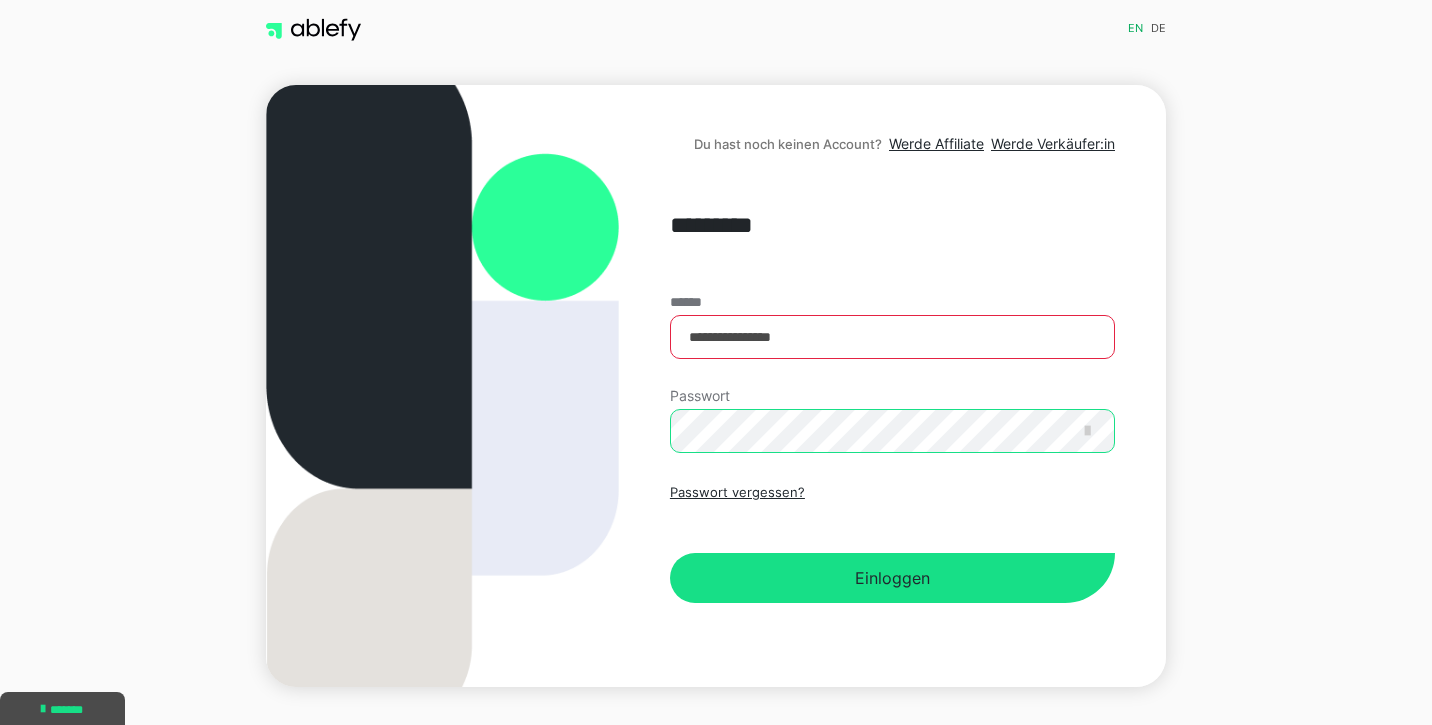 click on "**********" at bounding box center [716, 386] 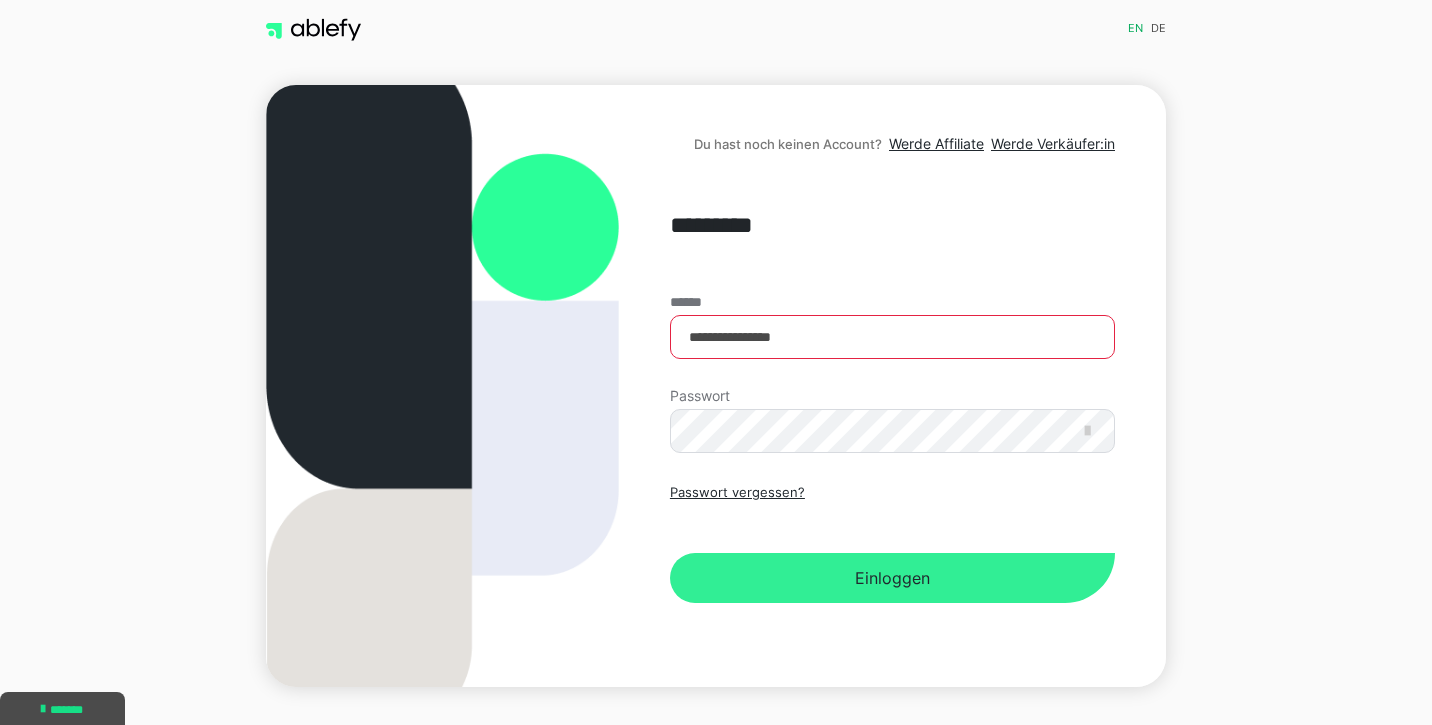 click on "Einloggen" at bounding box center [892, 578] 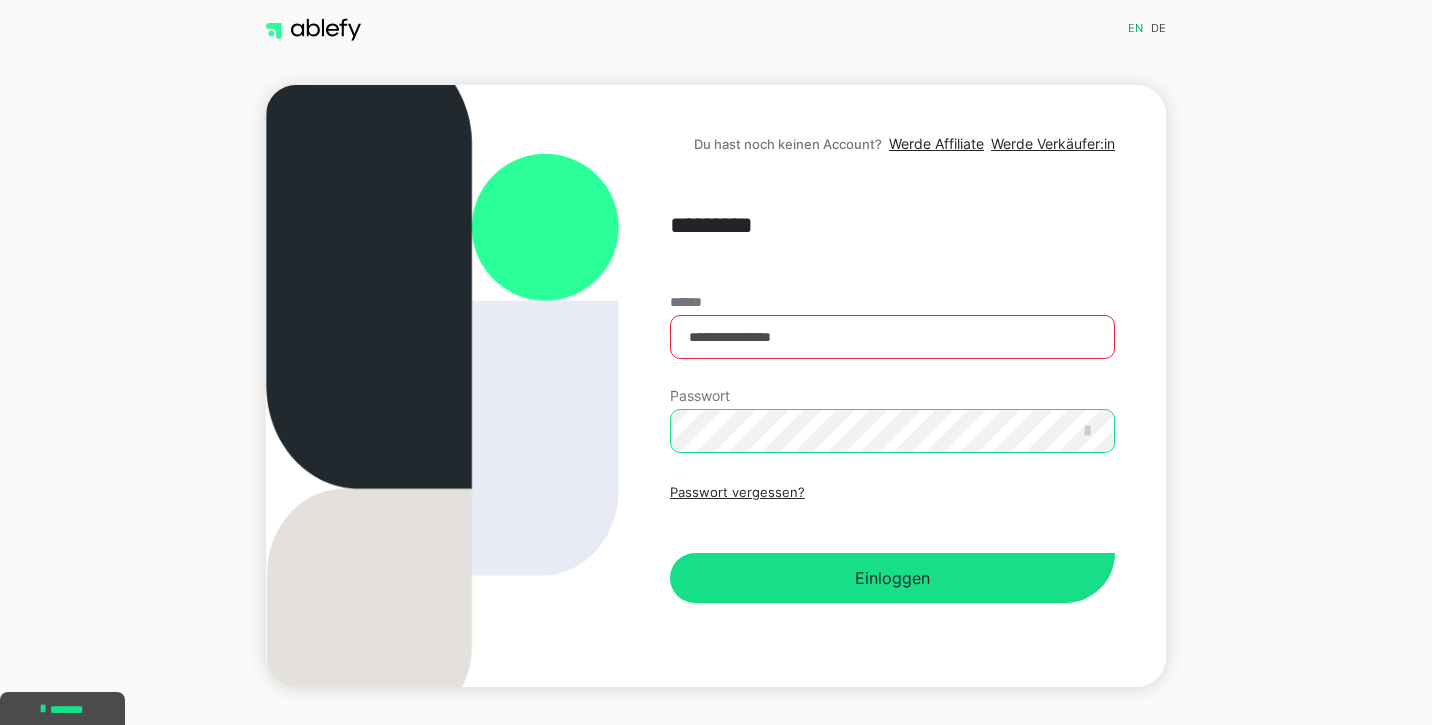 click on "**********" at bounding box center [716, 386] 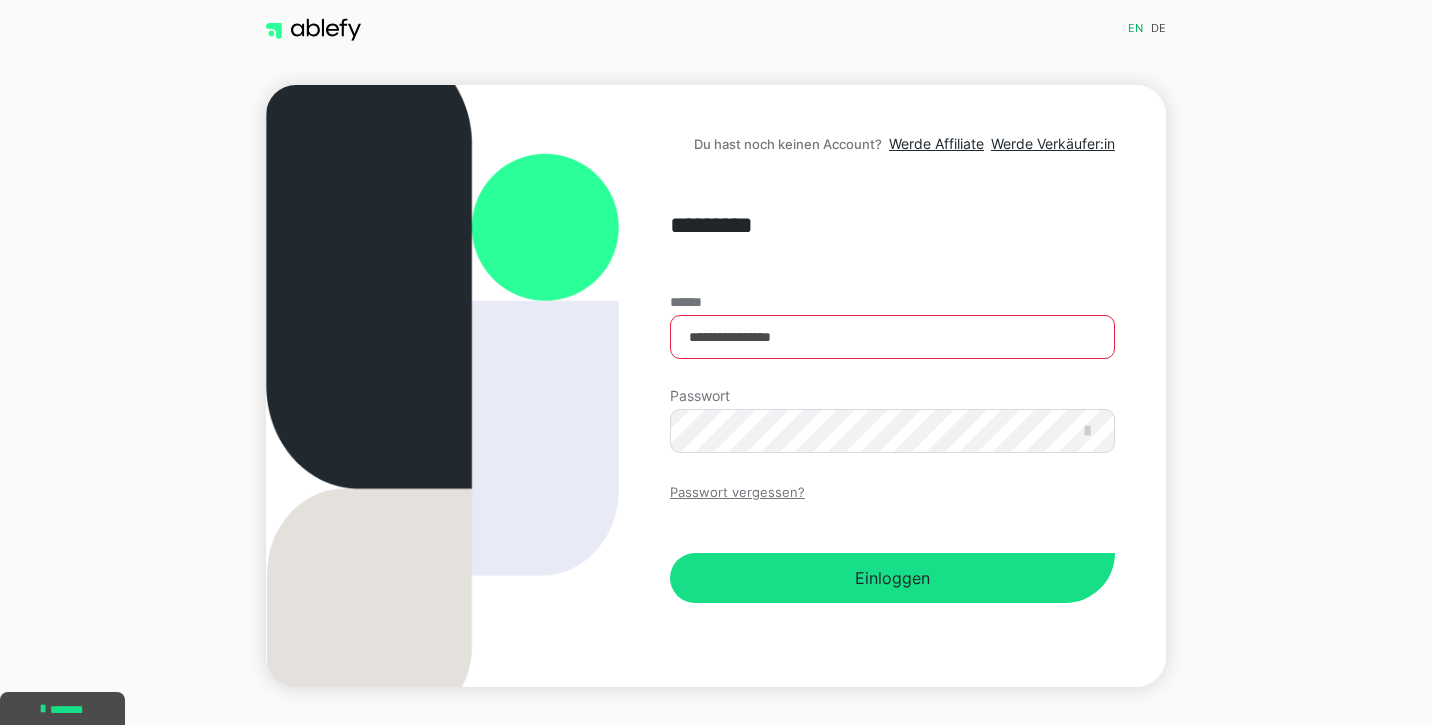 click on "Passwort vergessen?" at bounding box center [737, 493] 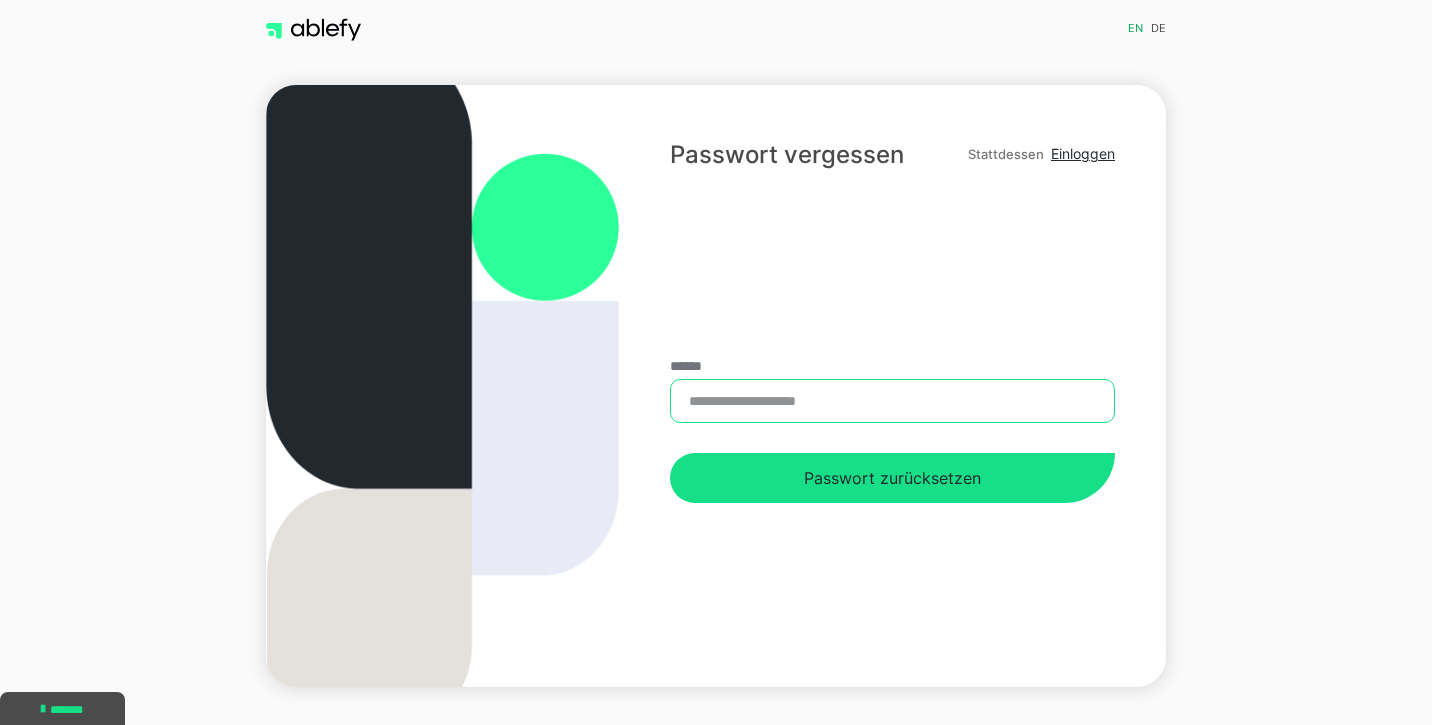 click on "******" at bounding box center [892, 401] 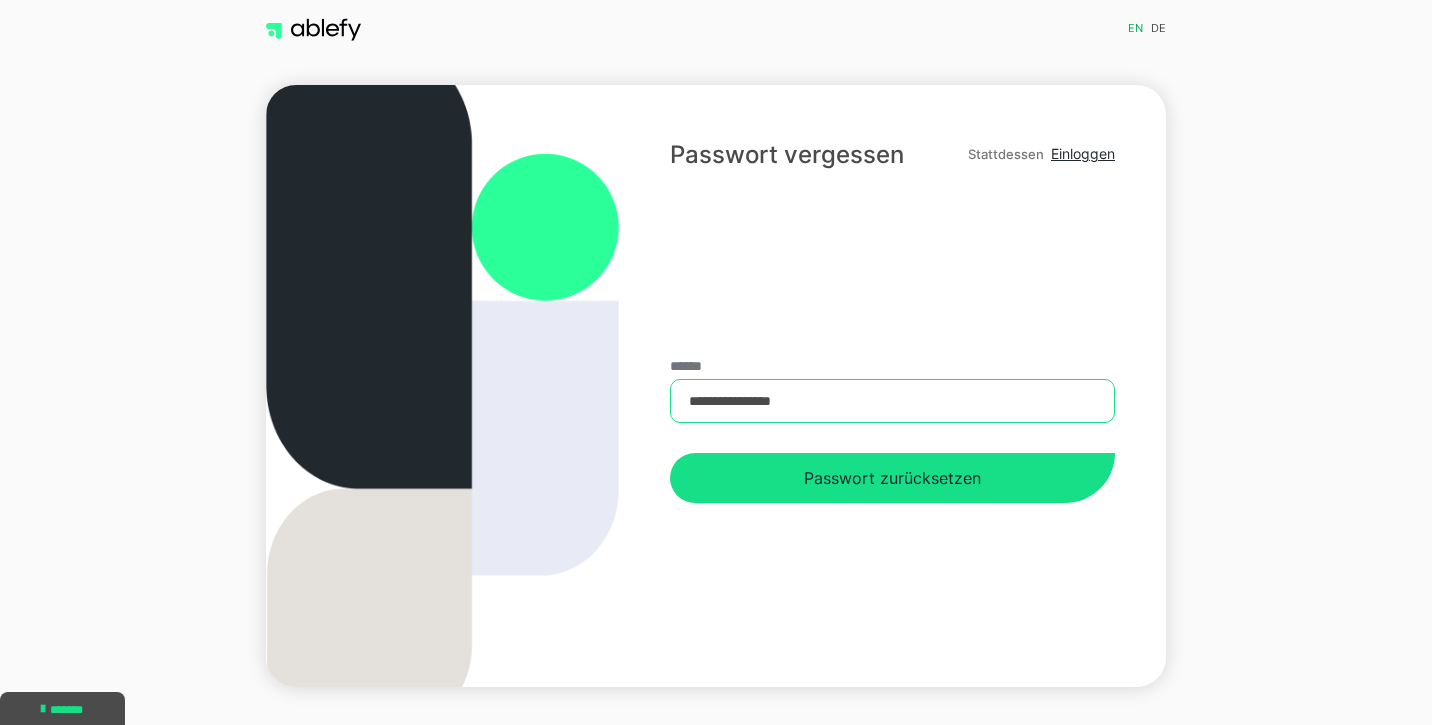 type on "**********" 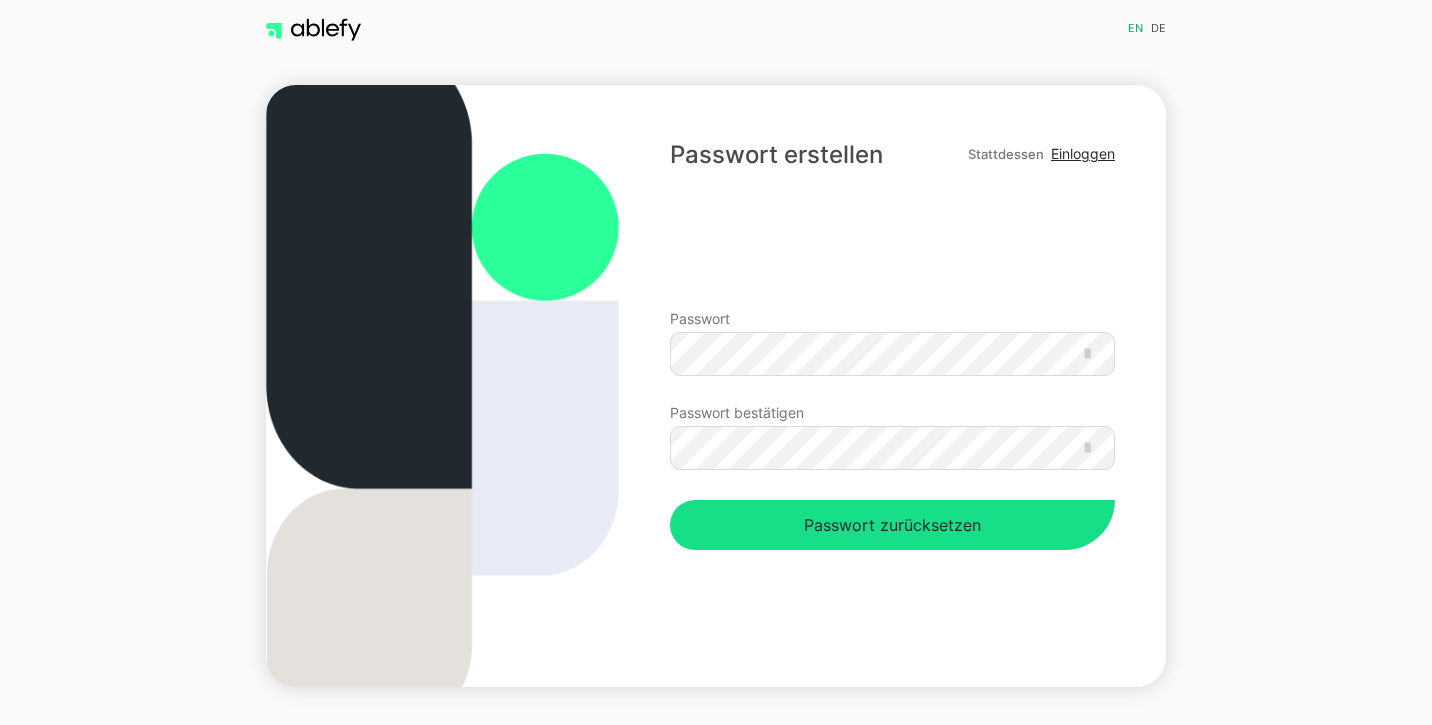 scroll, scrollTop: 0, scrollLeft: 0, axis: both 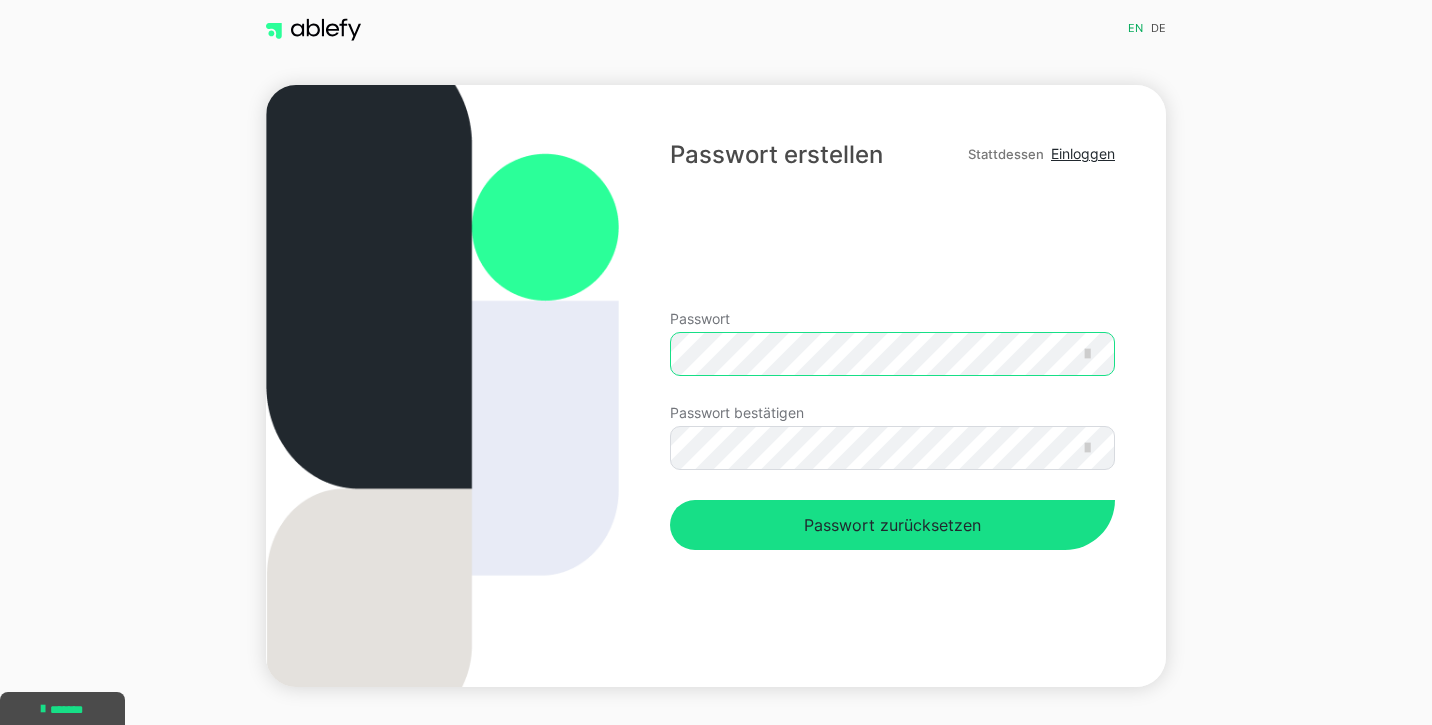 click on "Passwort" at bounding box center (892, 359) 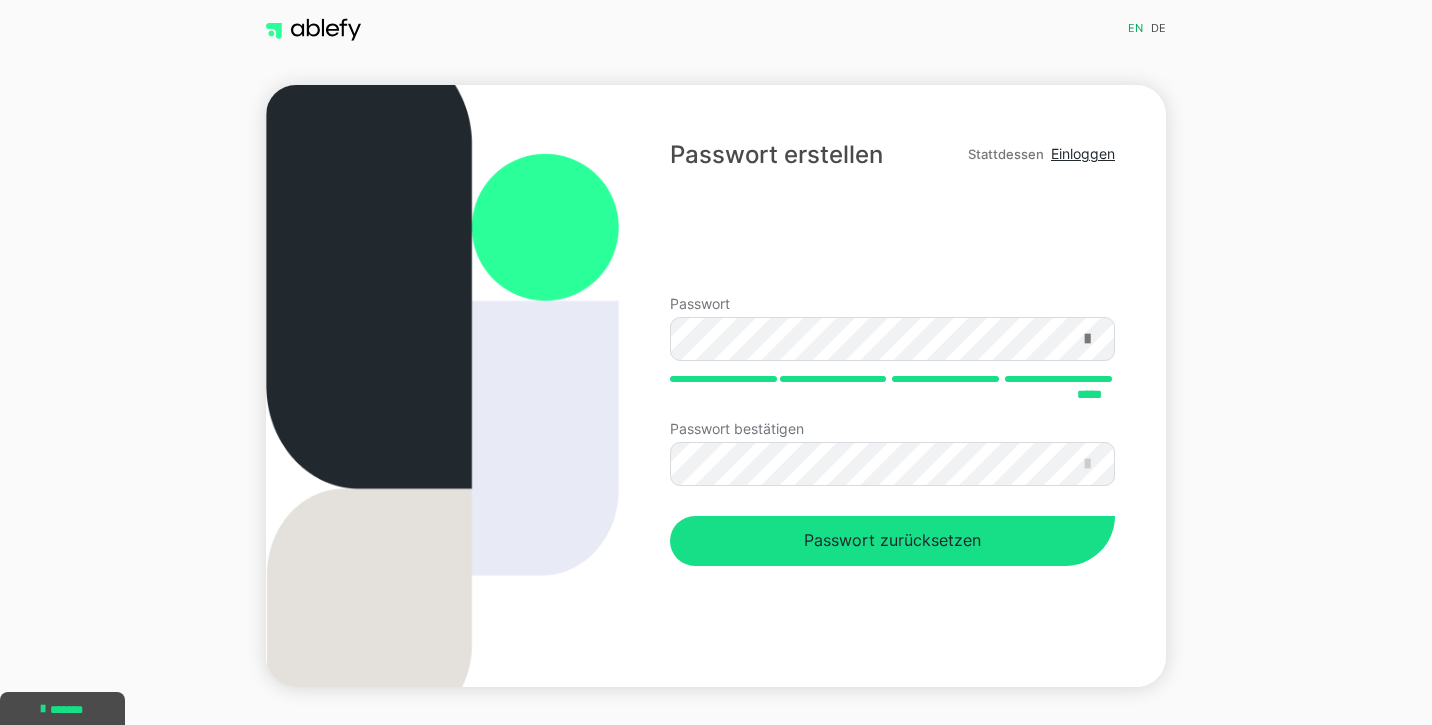click at bounding box center (1087, 339) 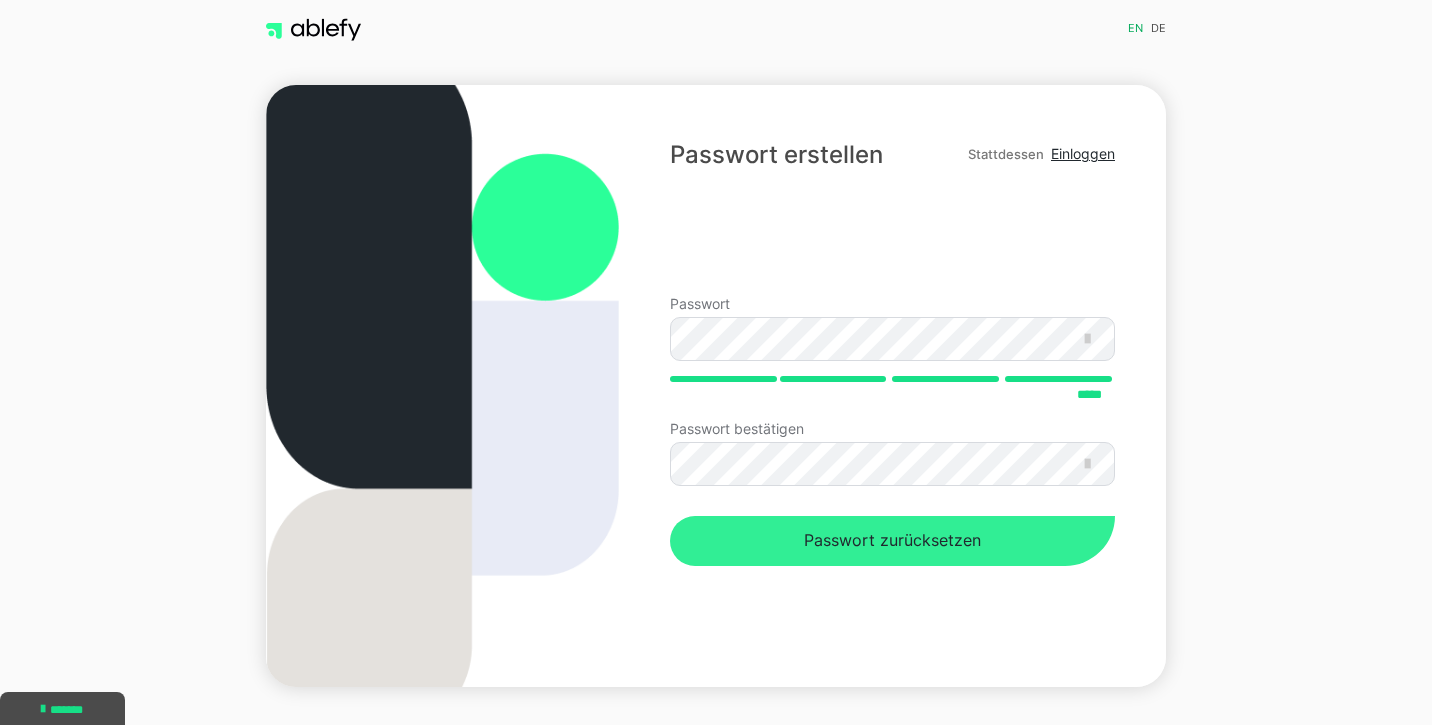 click on "Passwort zurücksetzen" at bounding box center (892, 541) 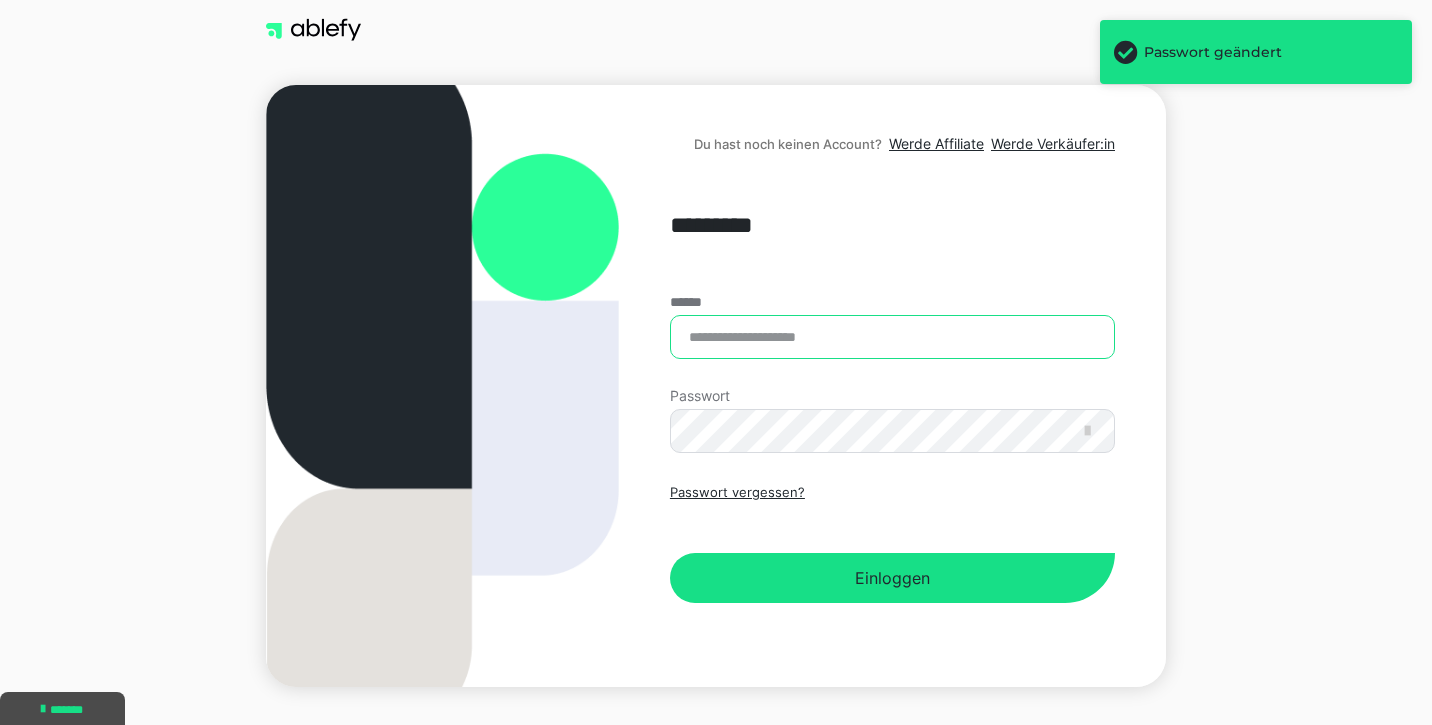 click on "******" at bounding box center (892, 337) 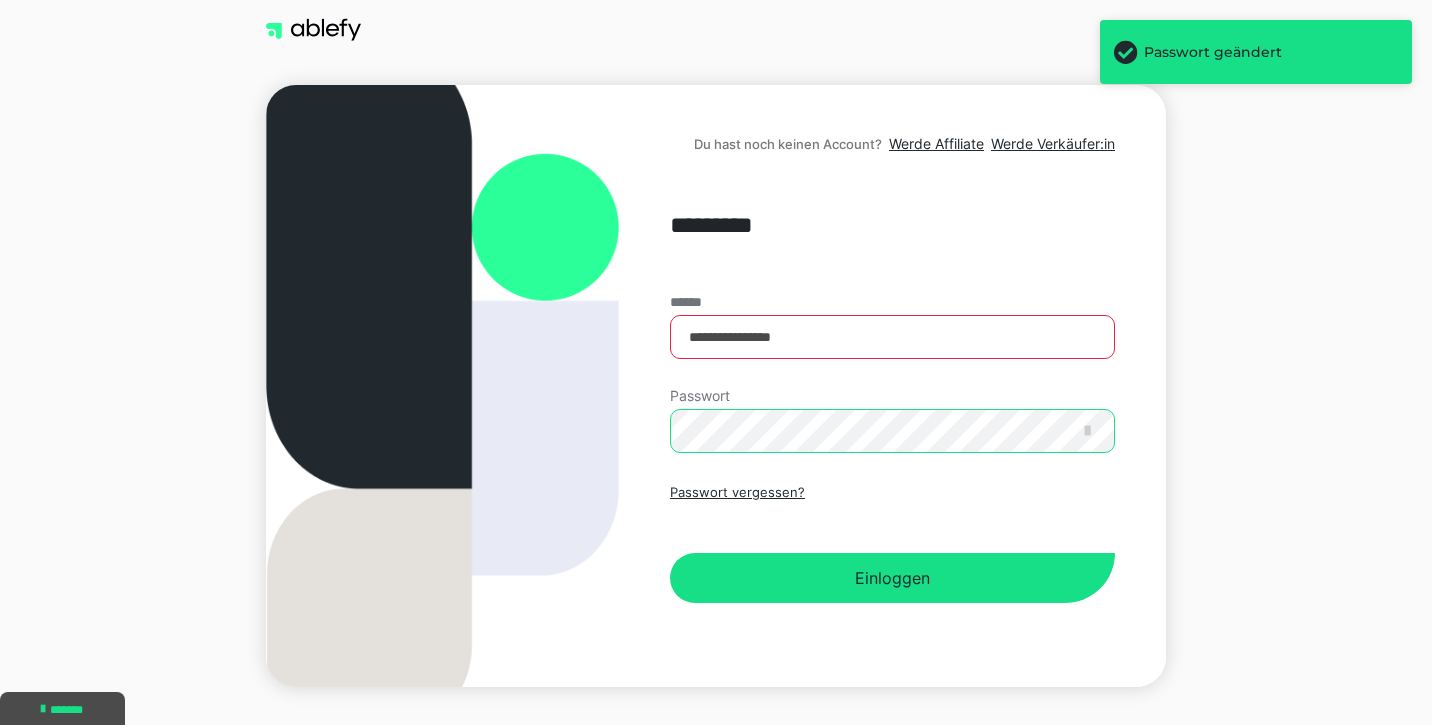 click on "Einloggen" at bounding box center [892, 578] 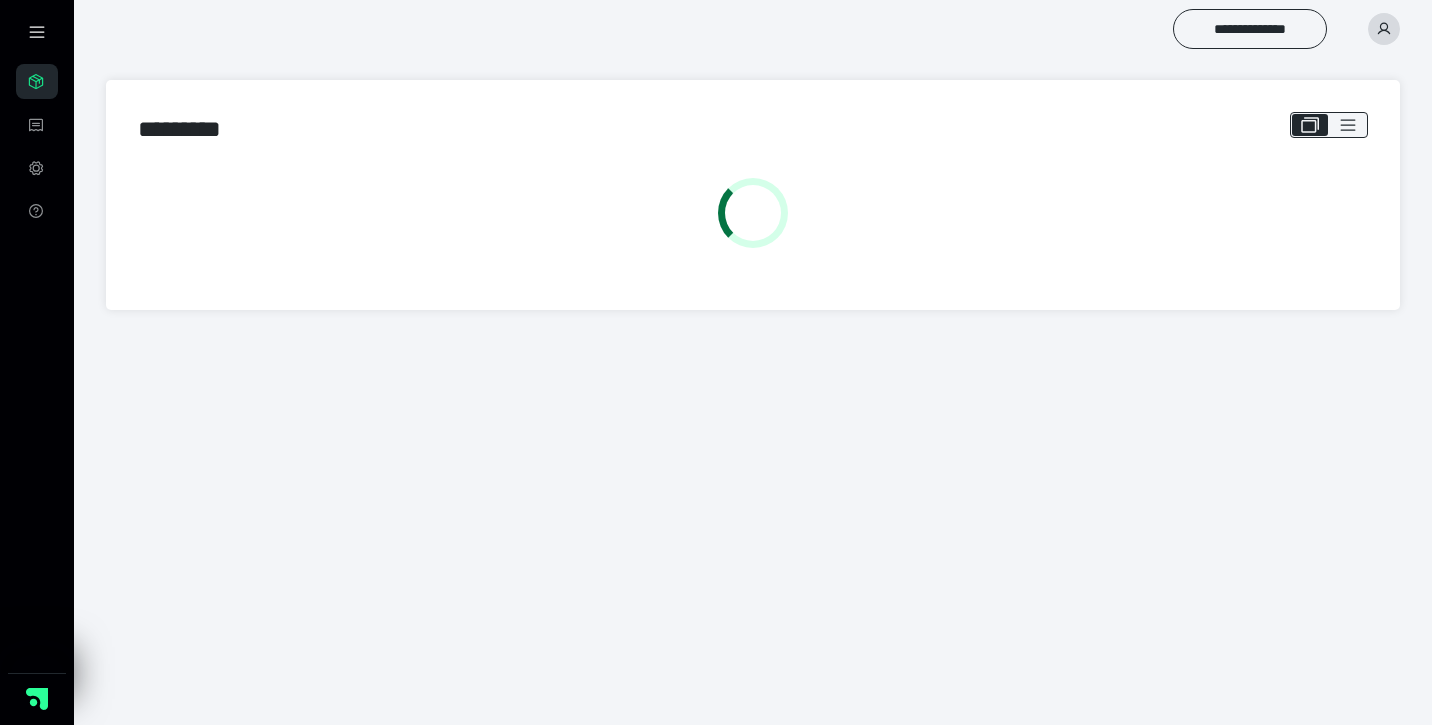 scroll, scrollTop: 0, scrollLeft: 0, axis: both 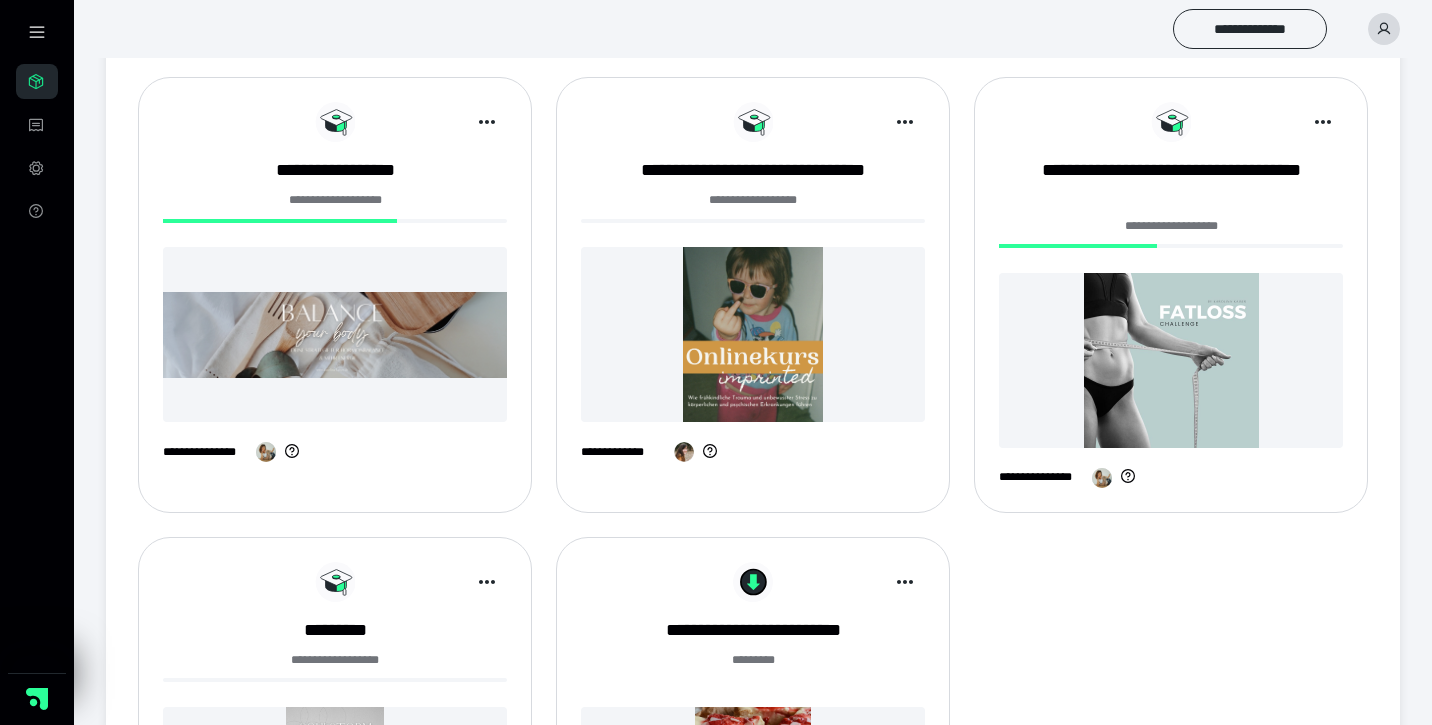 click on "**********" at bounding box center [335, 294] 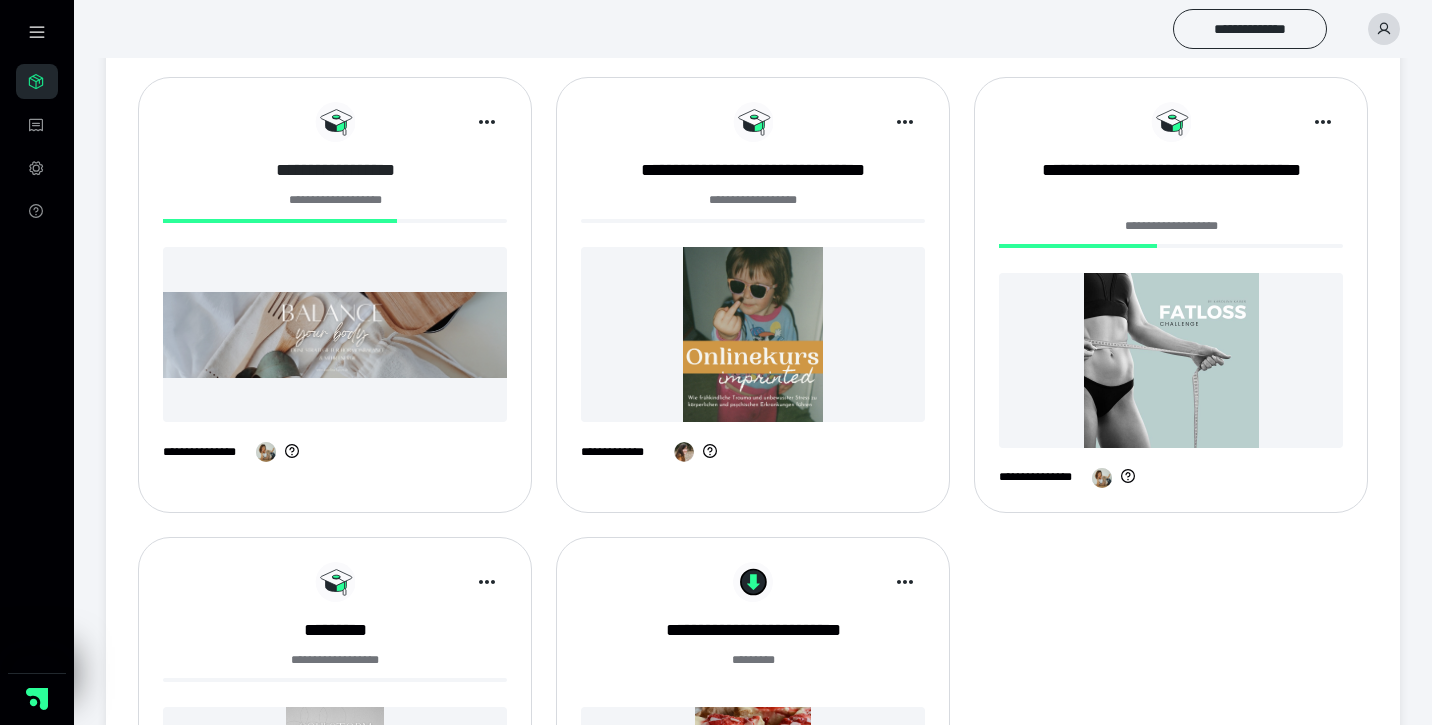 click on "**********" at bounding box center [335, 170] 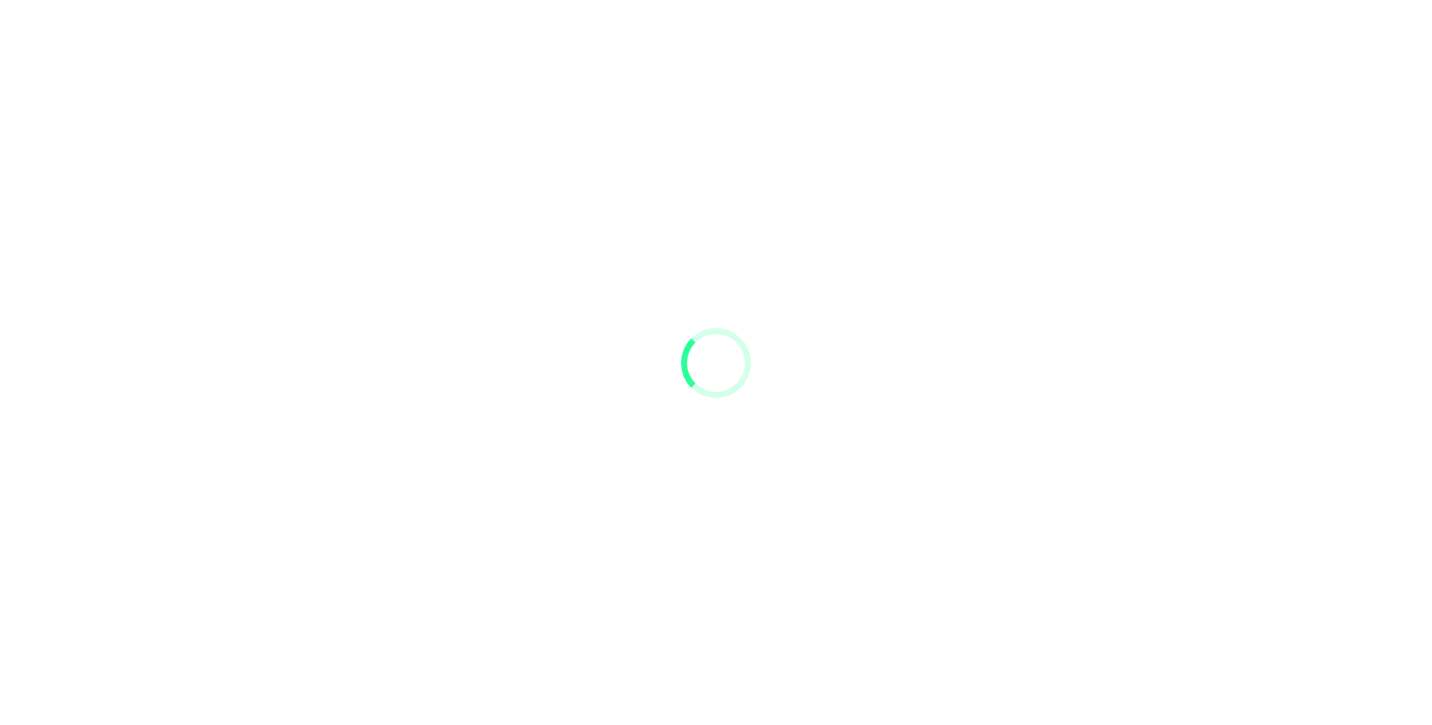 scroll, scrollTop: 0, scrollLeft: 0, axis: both 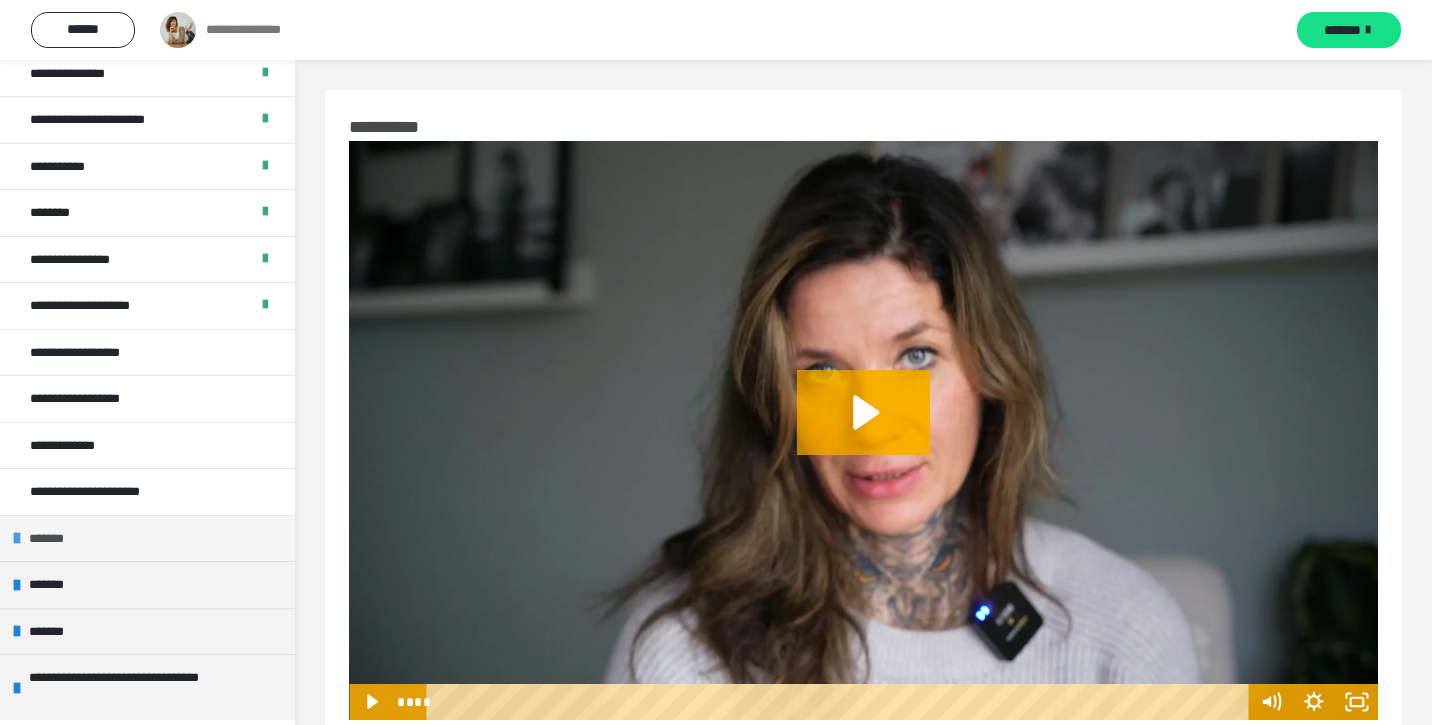 click at bounding box center [17, 538] 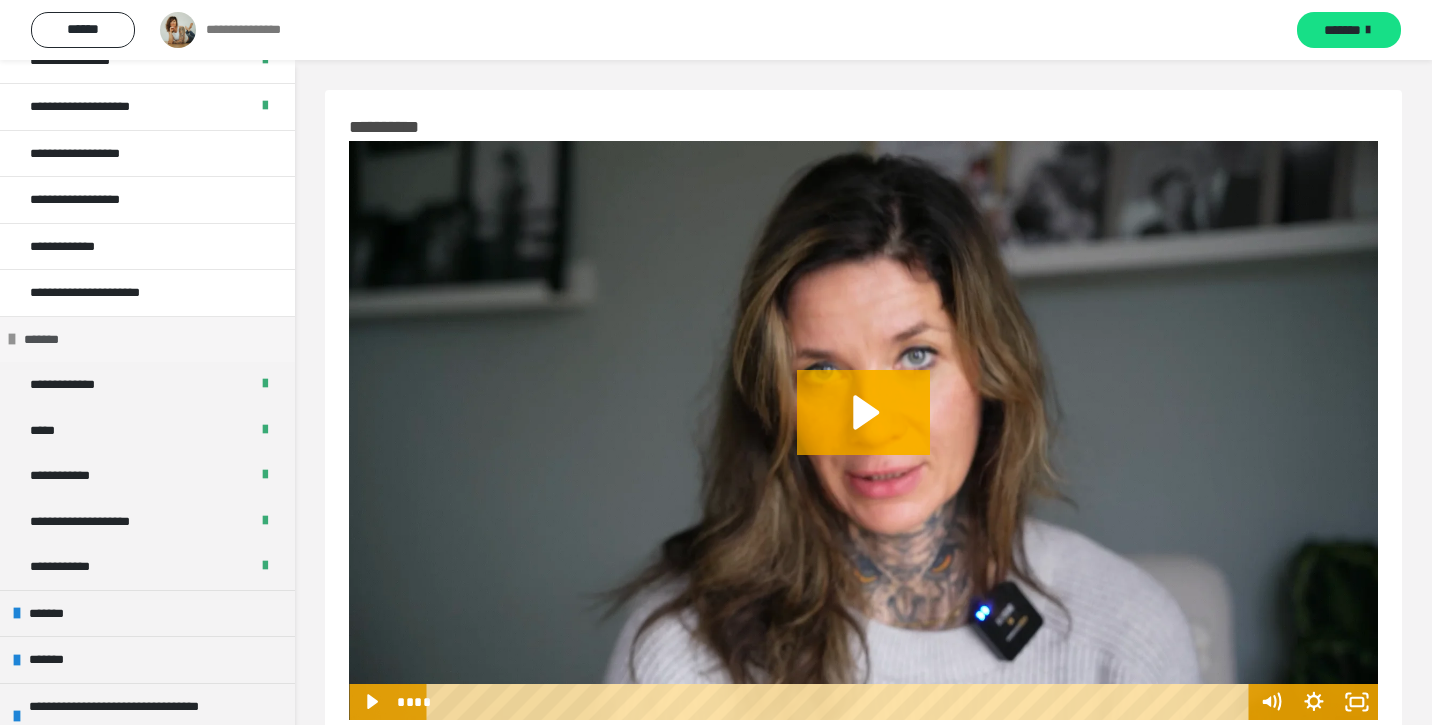 scroll, scrollTop: 448, scrollLeft: 0, axis: vertical 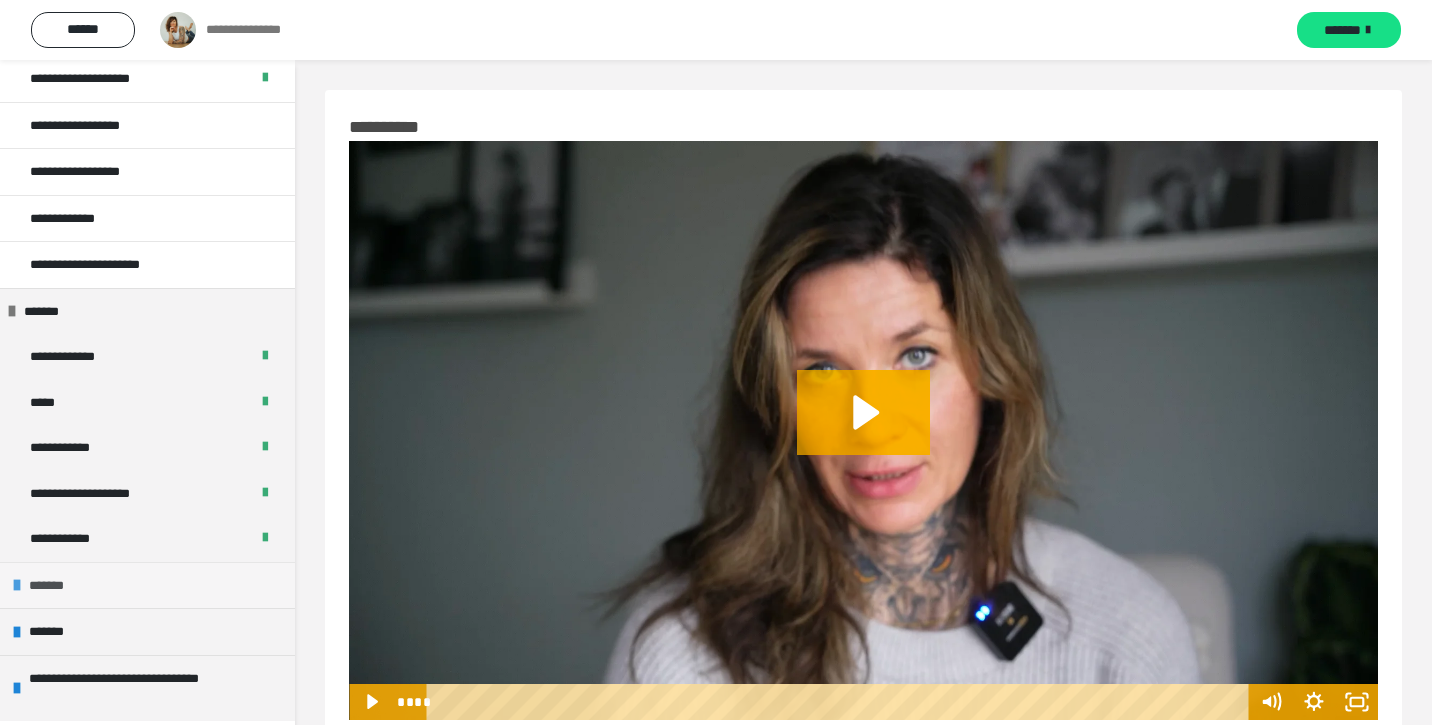 click on "*******" at bounding box center (147, 585) 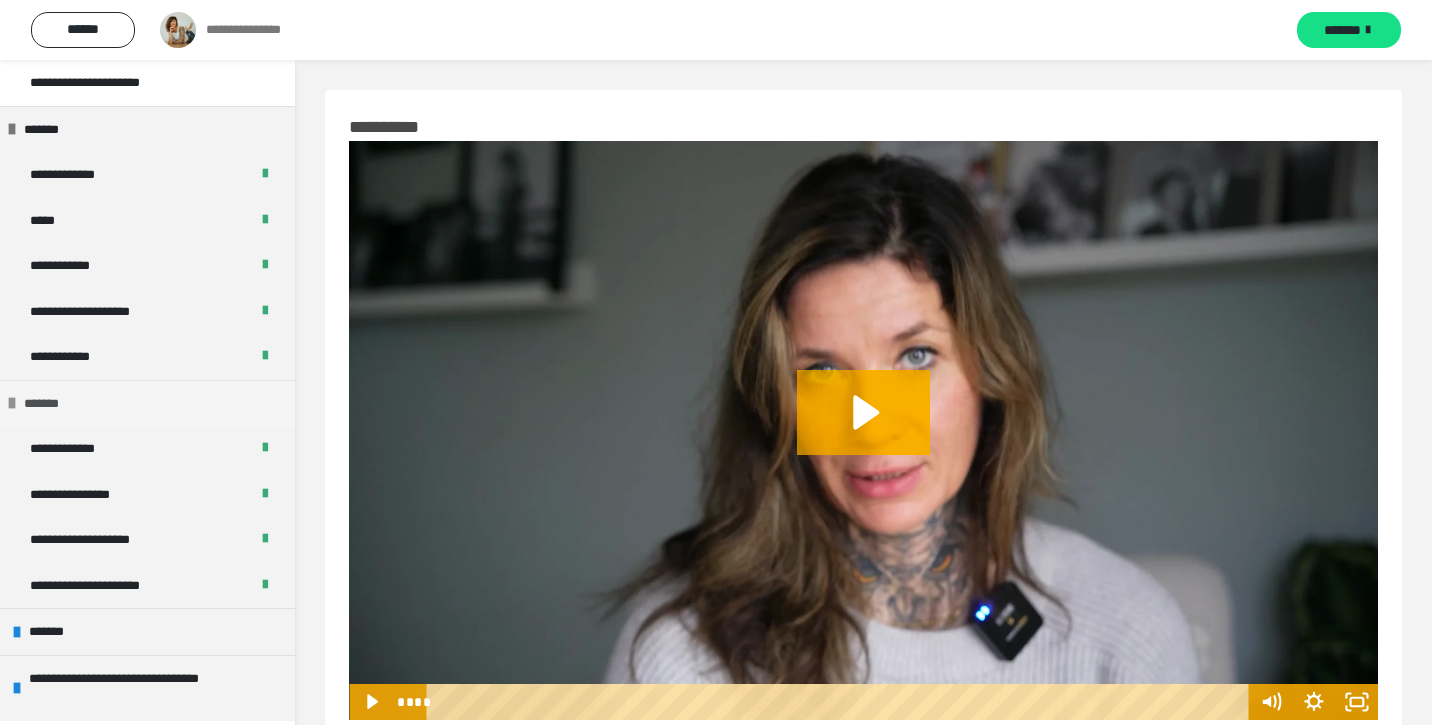scroll, scrollTop: 629, scrollLeft: 0, axis: vertical 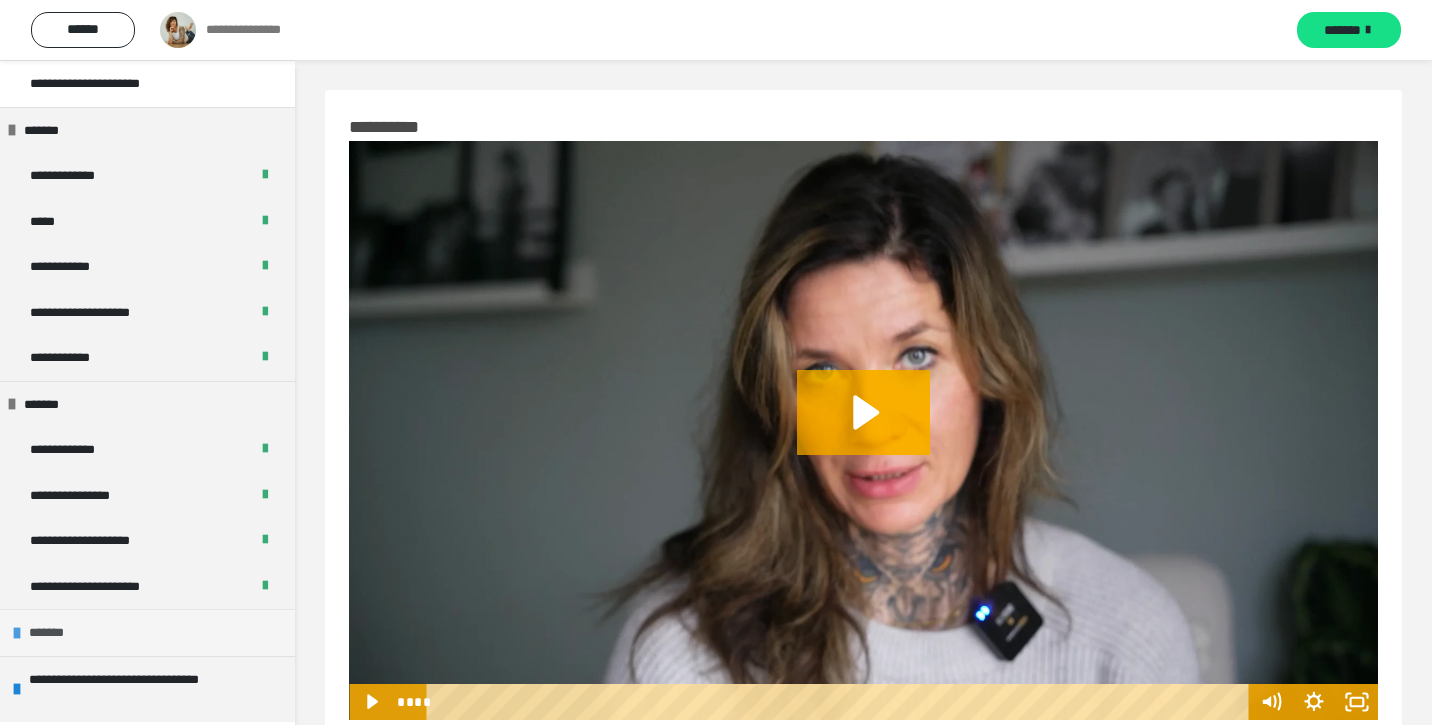 click on "*******" at bounding box center [147, 632] 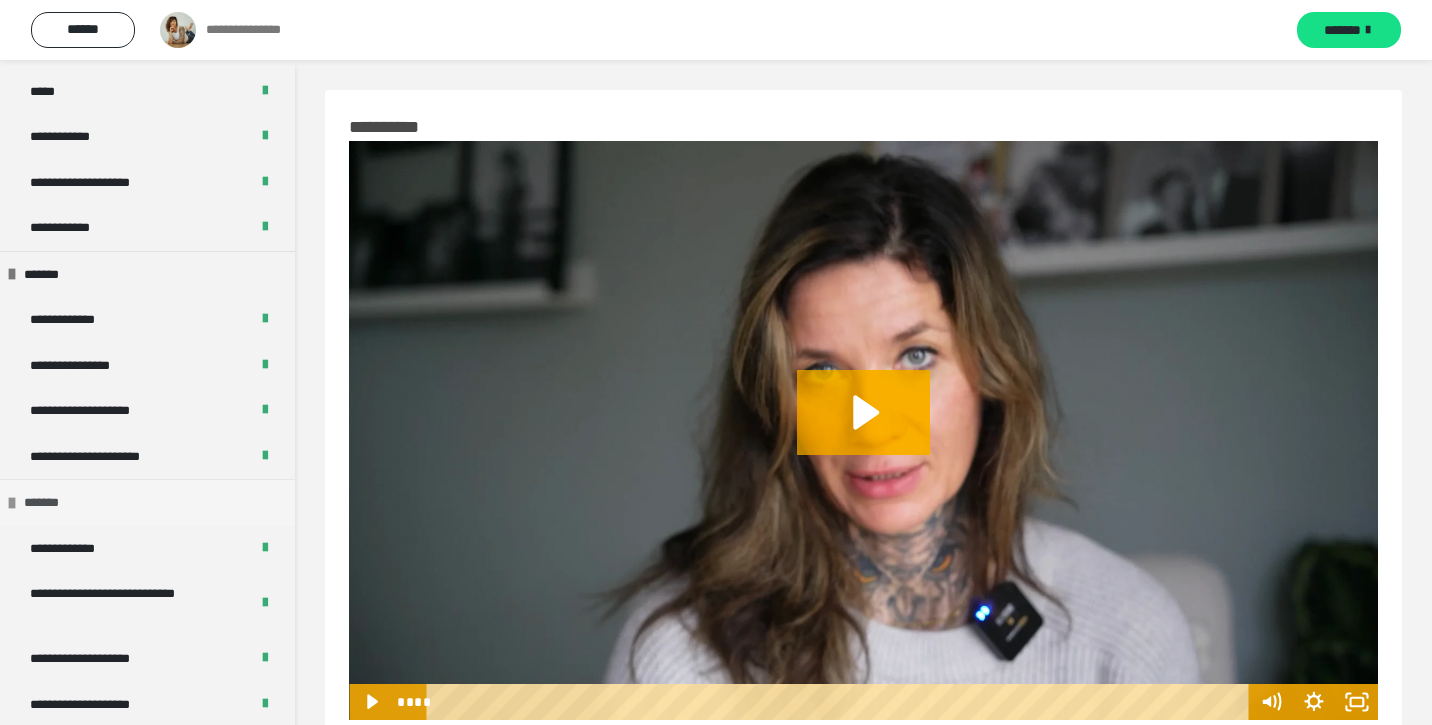 scroll, scrollTop: 897, scrollLeft: 0, axis: vertical 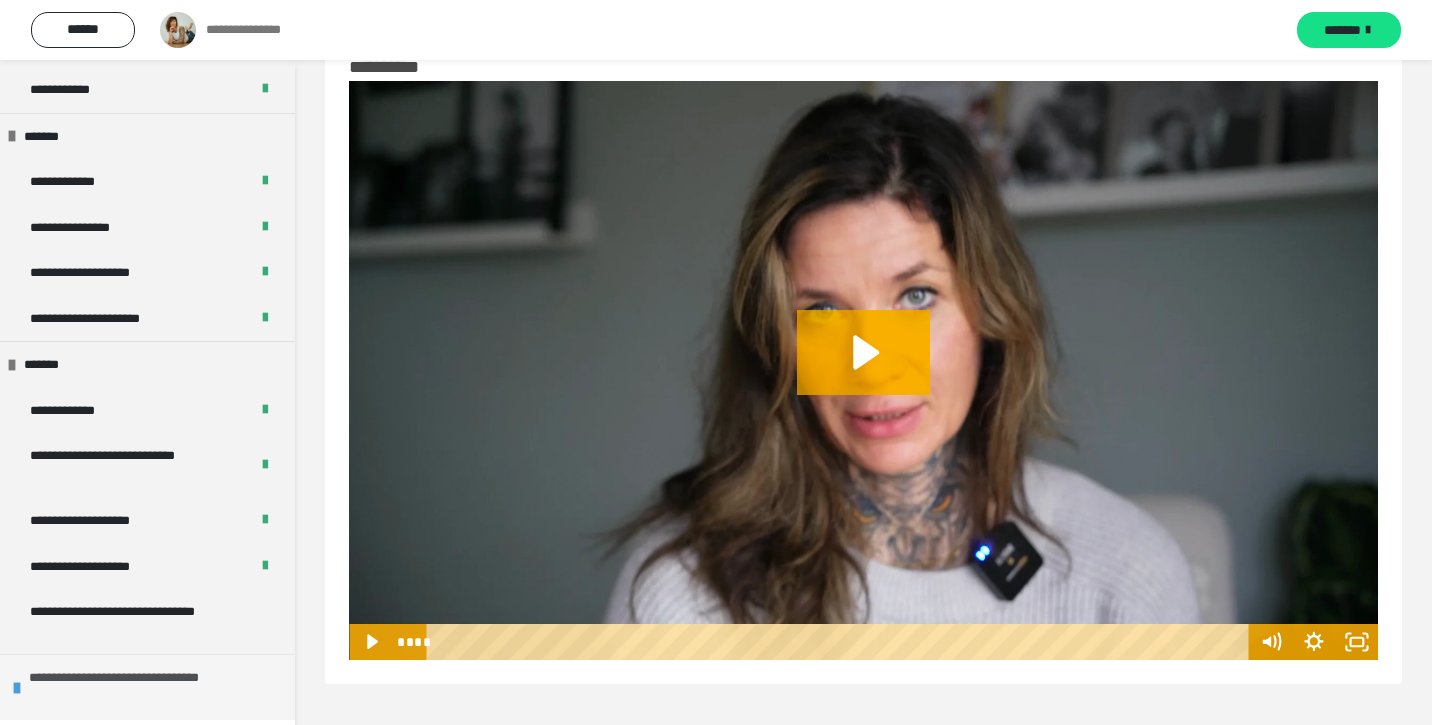 click at bounding box center [17, 688] 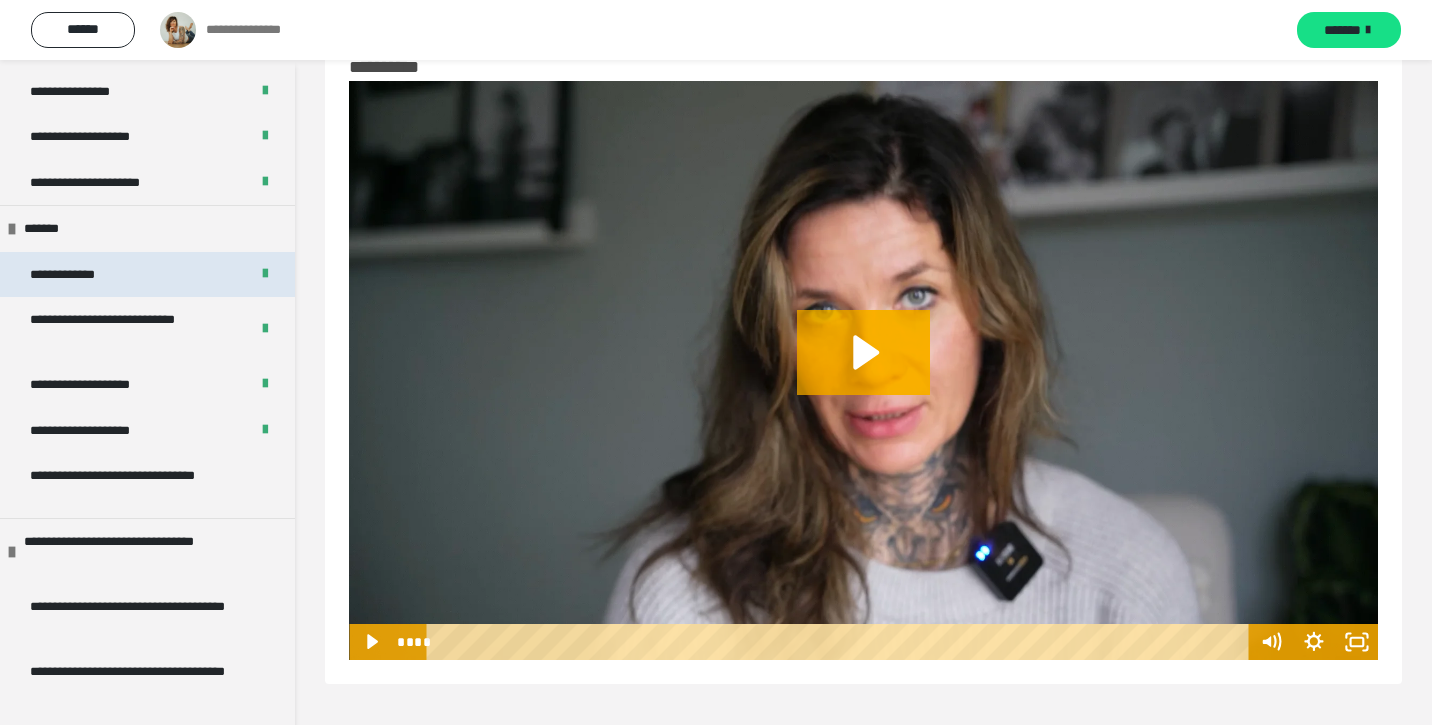 scroll, scrollTop: 1157, scrollLeft: 0, axis: vertical 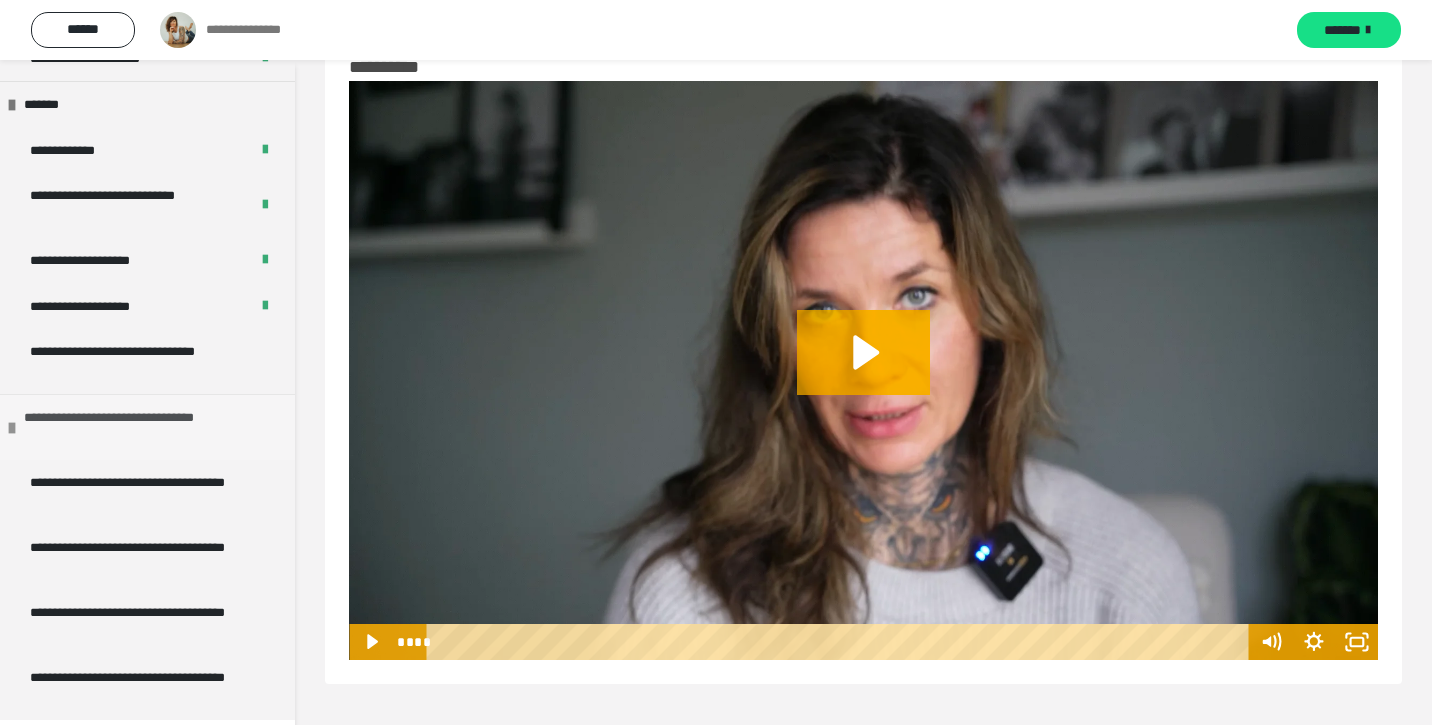 click on "**********" at bounding box center [147, 427] 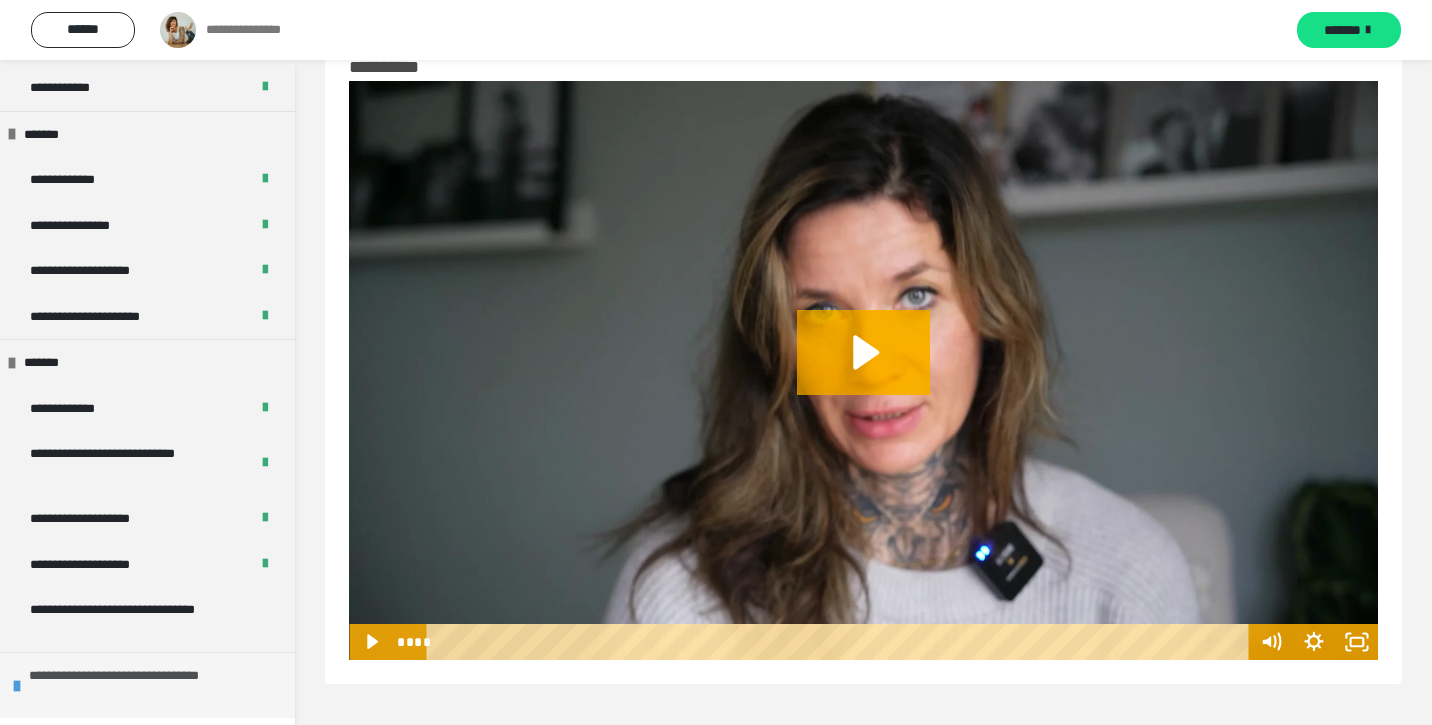 scroll, scrollTop: 897, scrollLeft: 0, axis: vertical 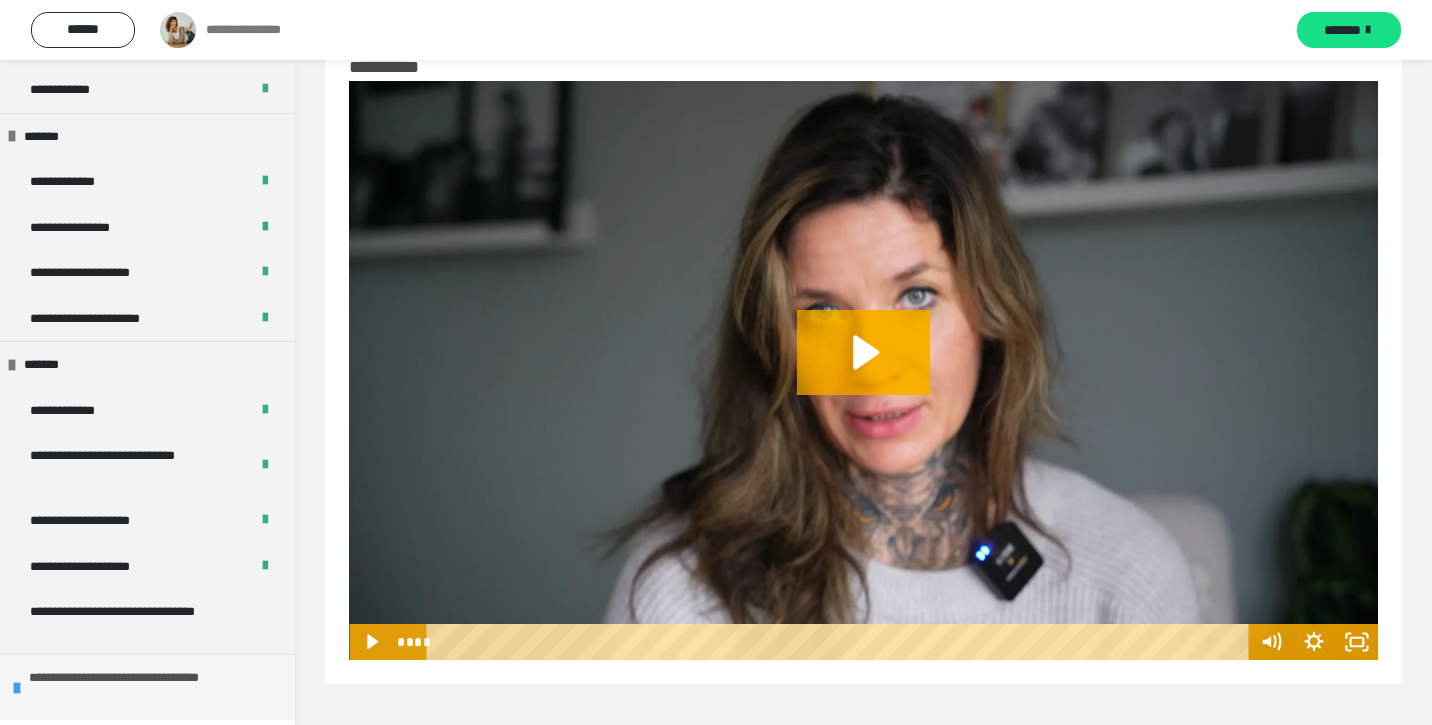 click on "**********" at bounding box center [157, 687] 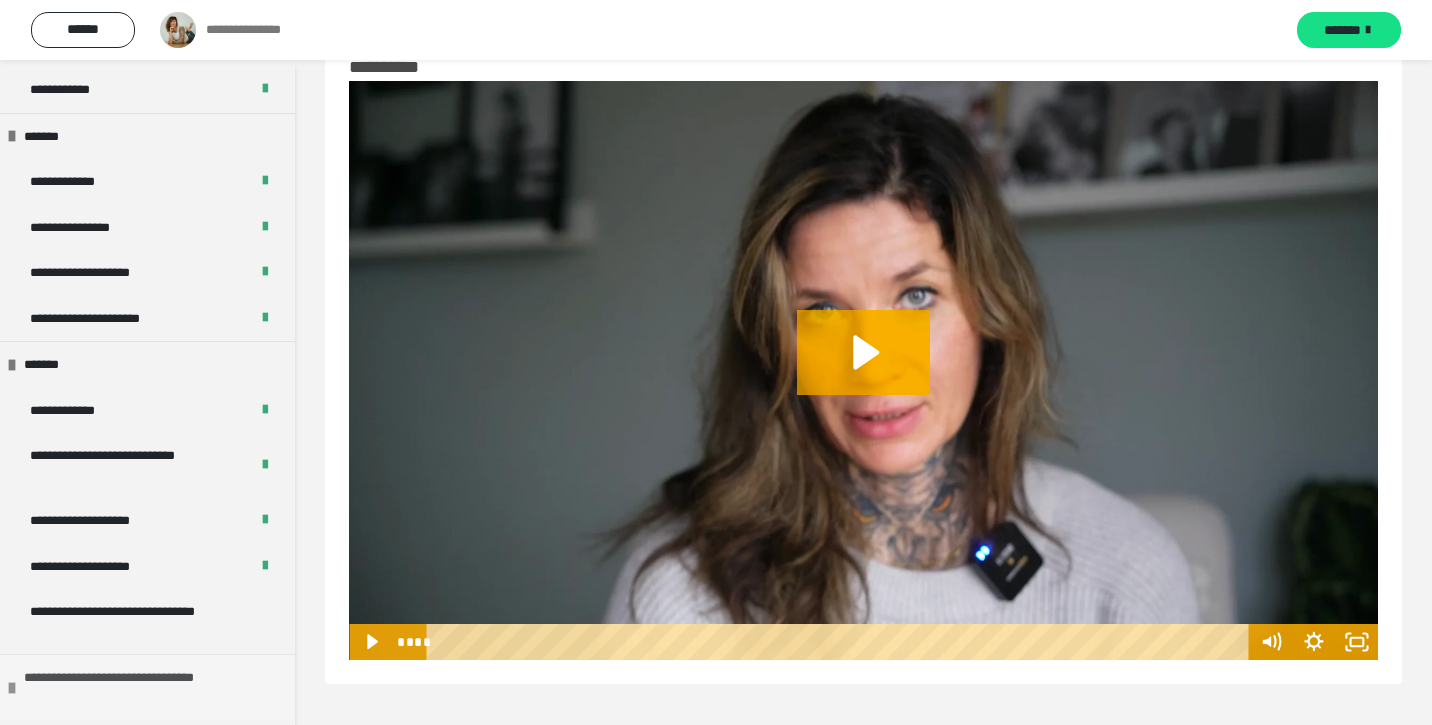 scroll, scrollTop: 1157, scrollLeft: 0, axis: vertical 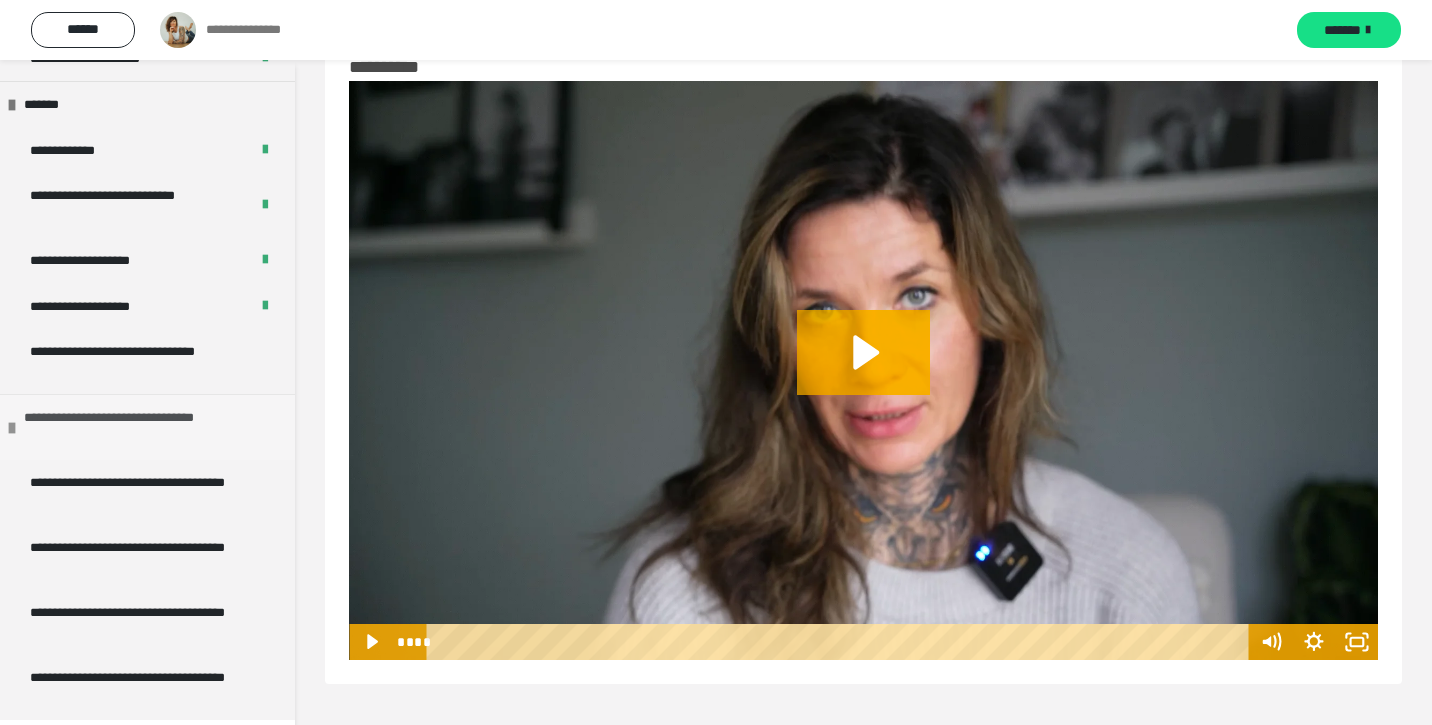 click on "**********" at bounding box center [139, 687] 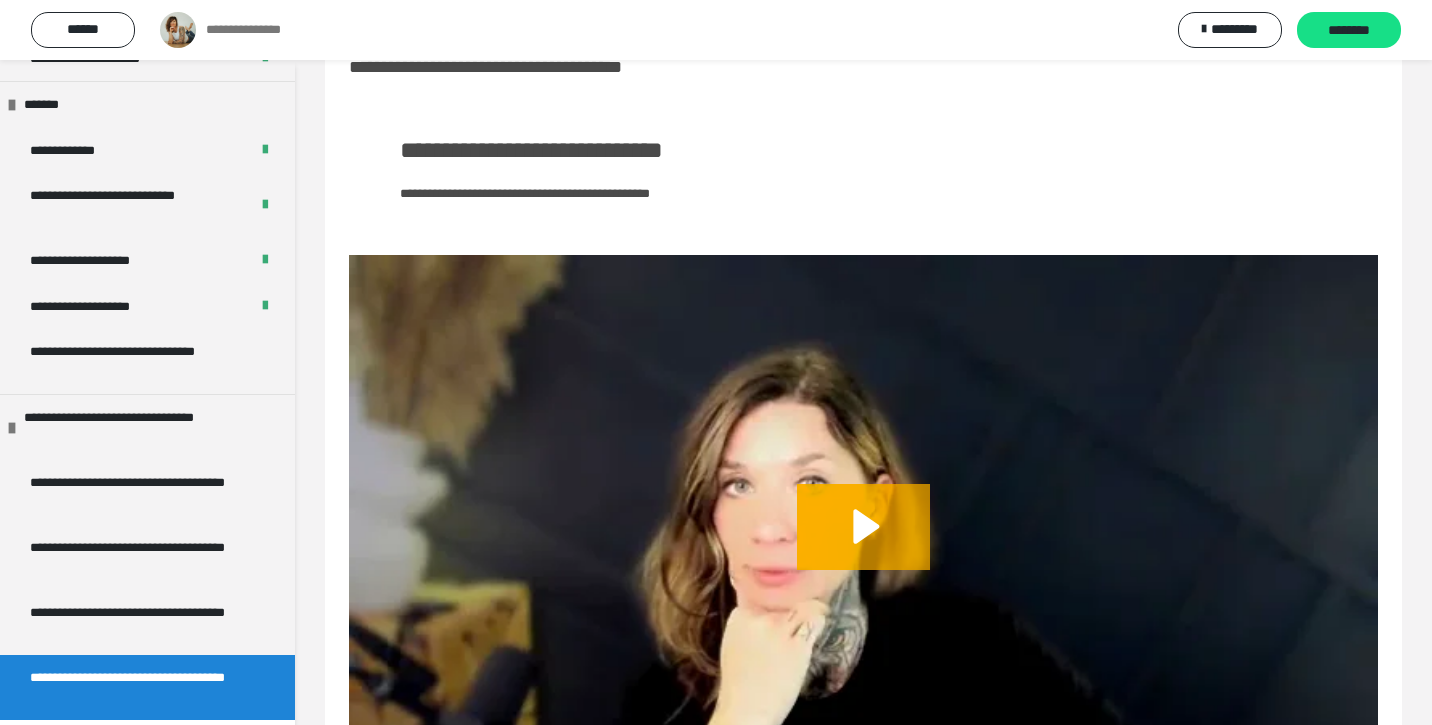 scroll, scrollTop: 223, scrollLeft: 0, axis: vertical 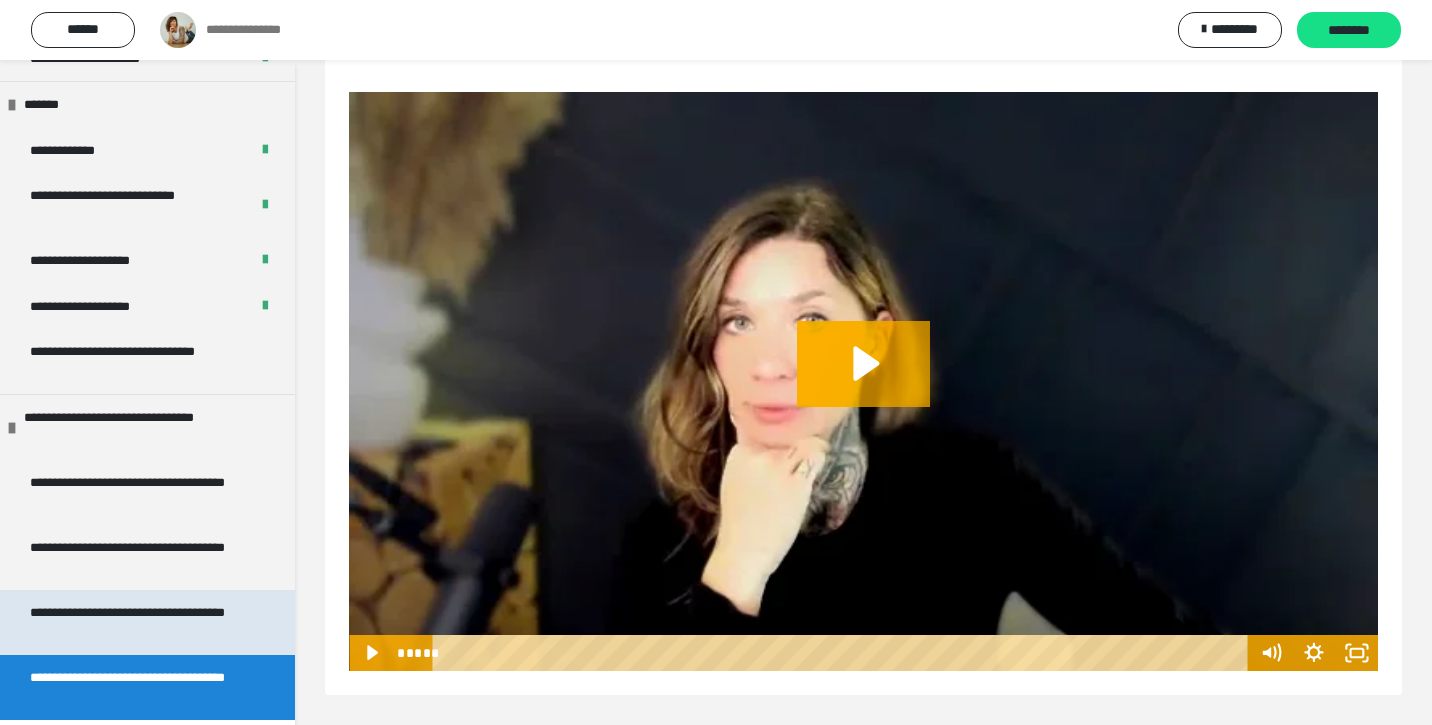 click on "**********" at bounding box center (139, 622) 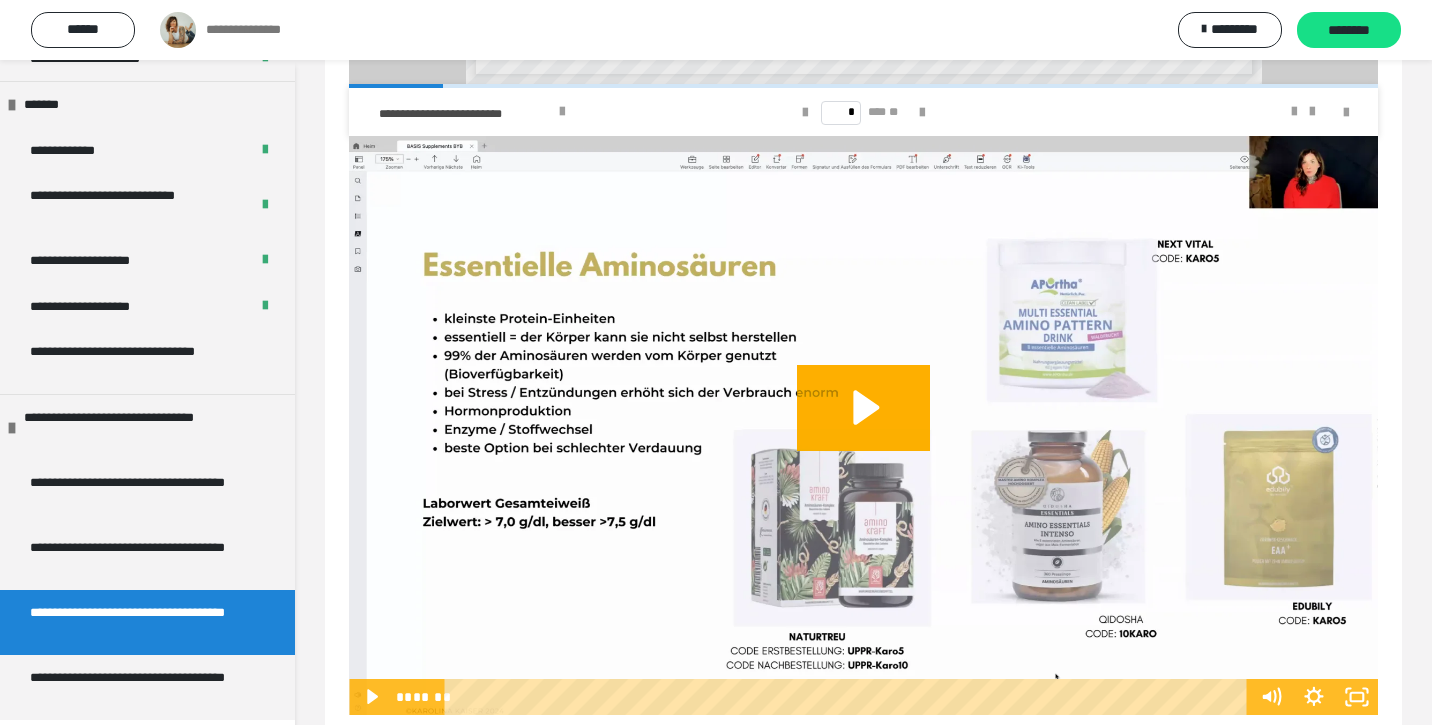 scroll, scrollTop: 723, scrollLeft: 0, axis: vertical 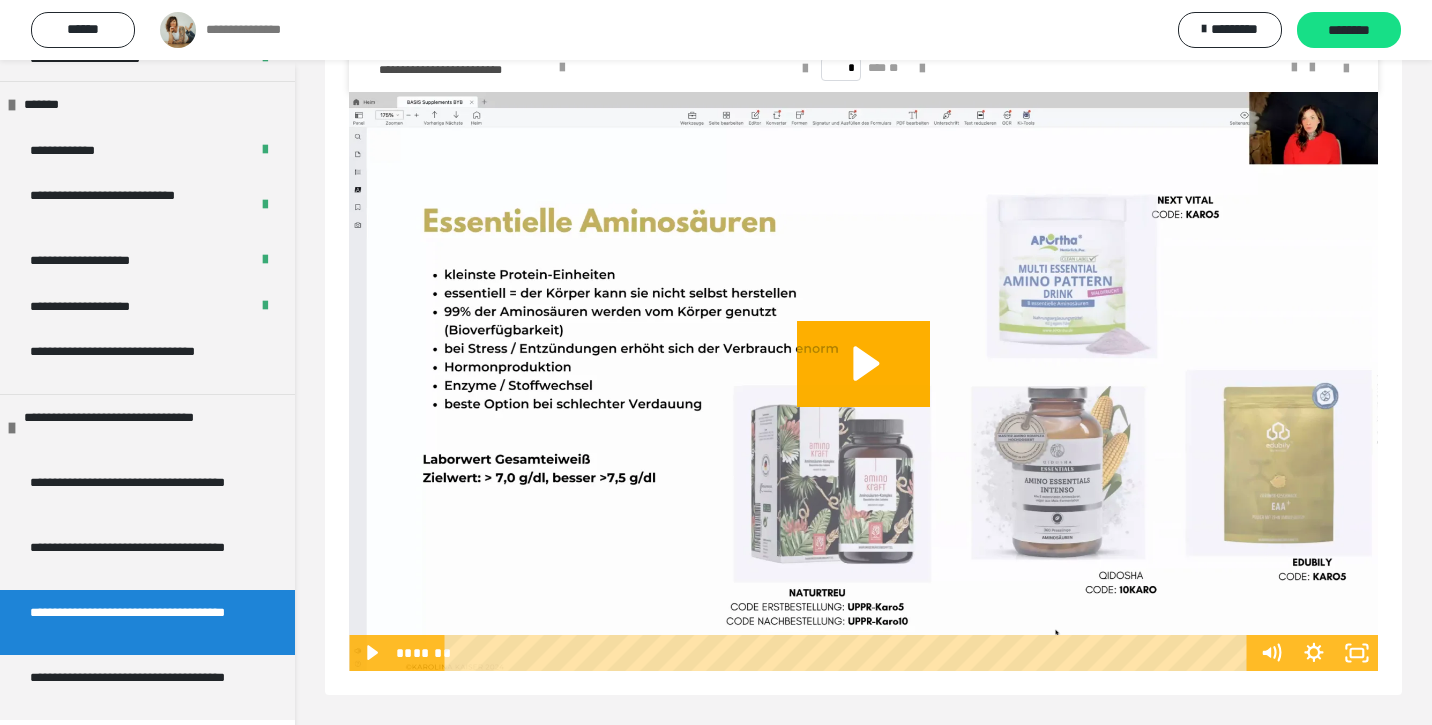 click at bounding box center (848, 653) 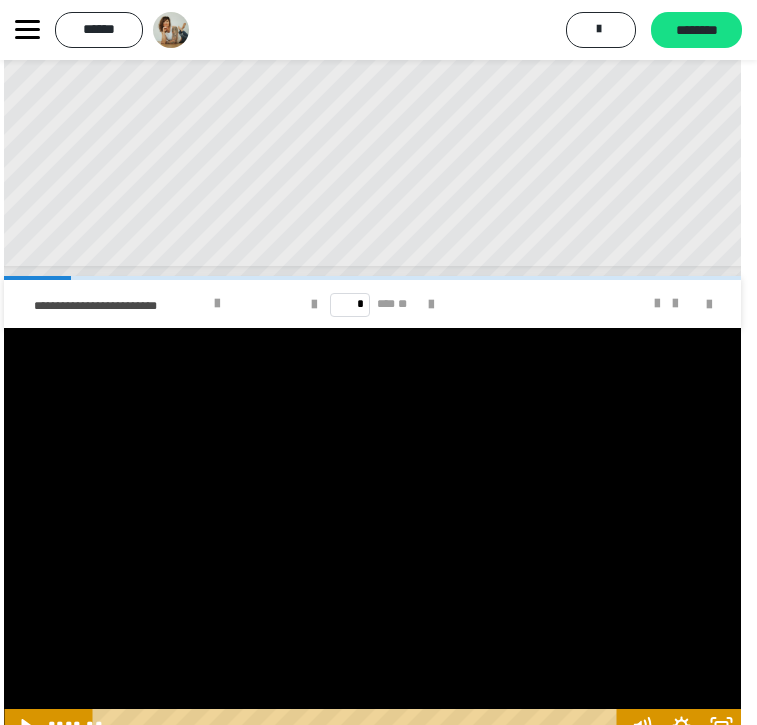 scroll, scrollTop: 530, scrollLeft: 6, axis: both 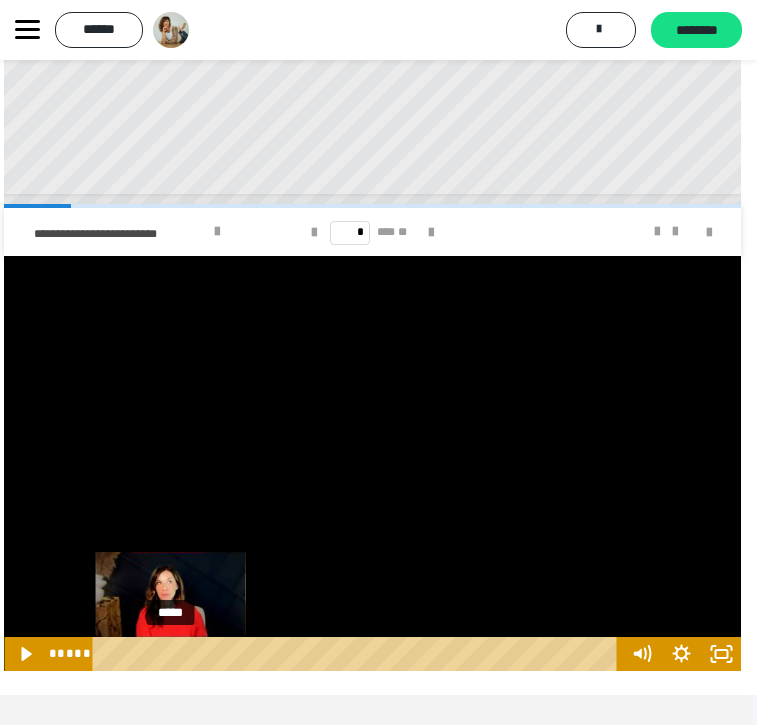 click on "*****" at bounding box center [358, 654] 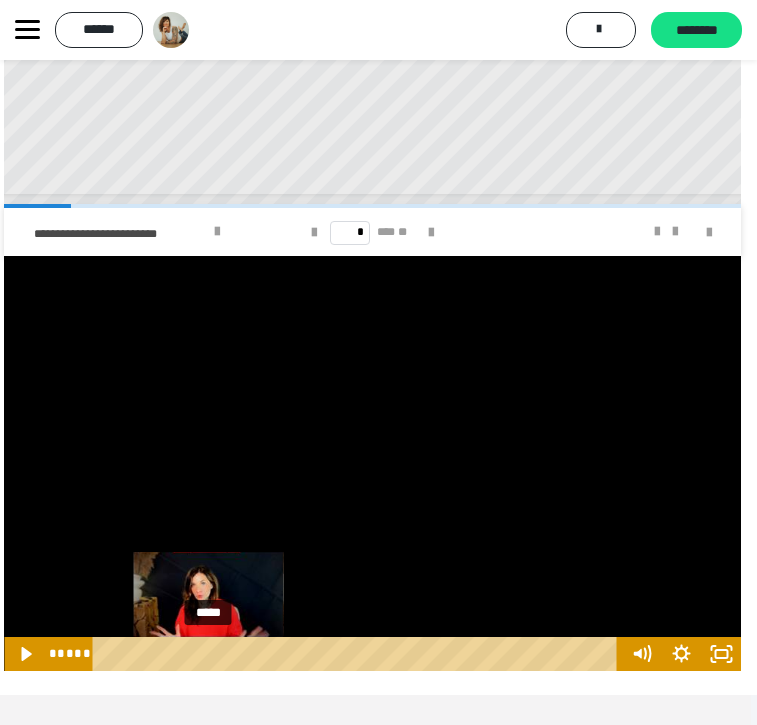 click on "*****" at bounding box center [358, 654] 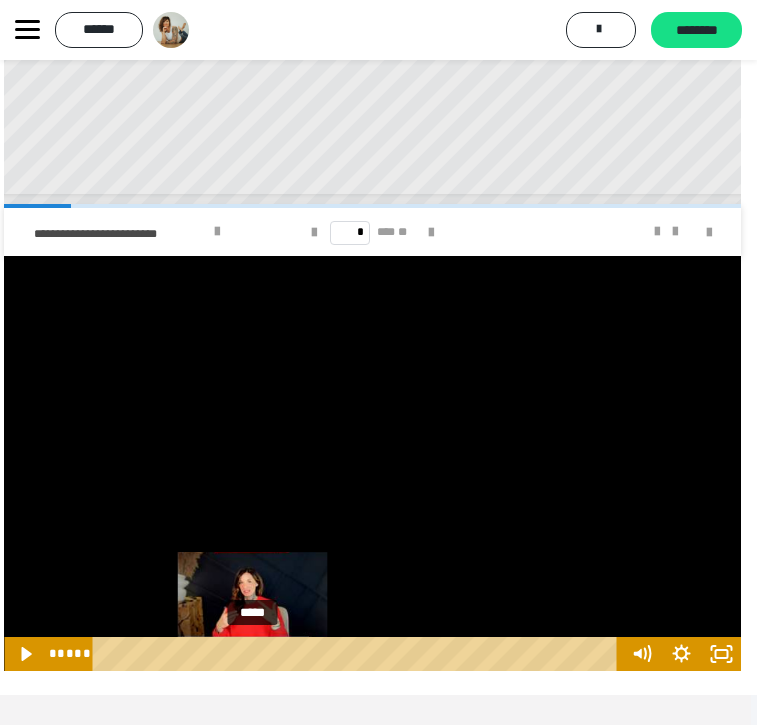 click on "*****" at bounding box center (358, 654) 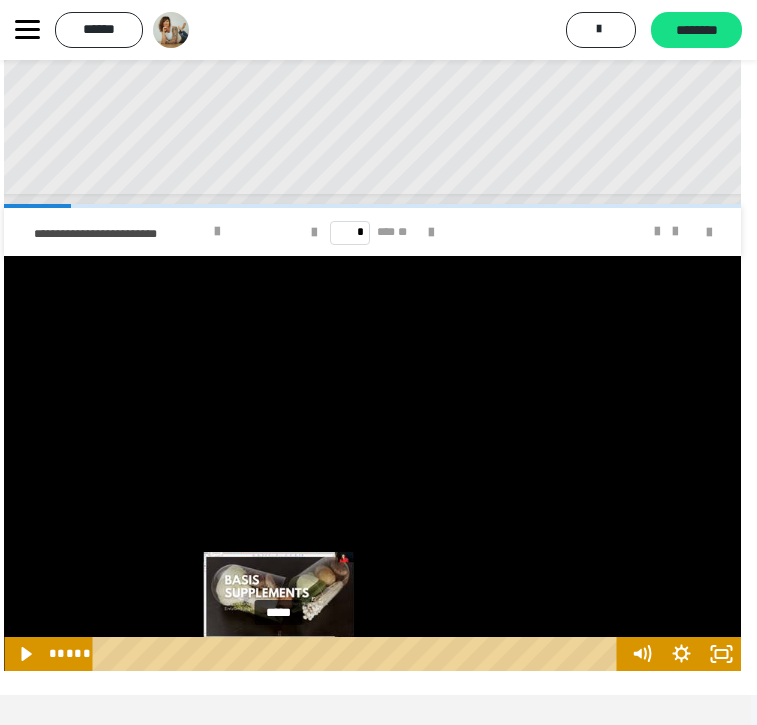 click on "*****" at bounding box center [358, 654] 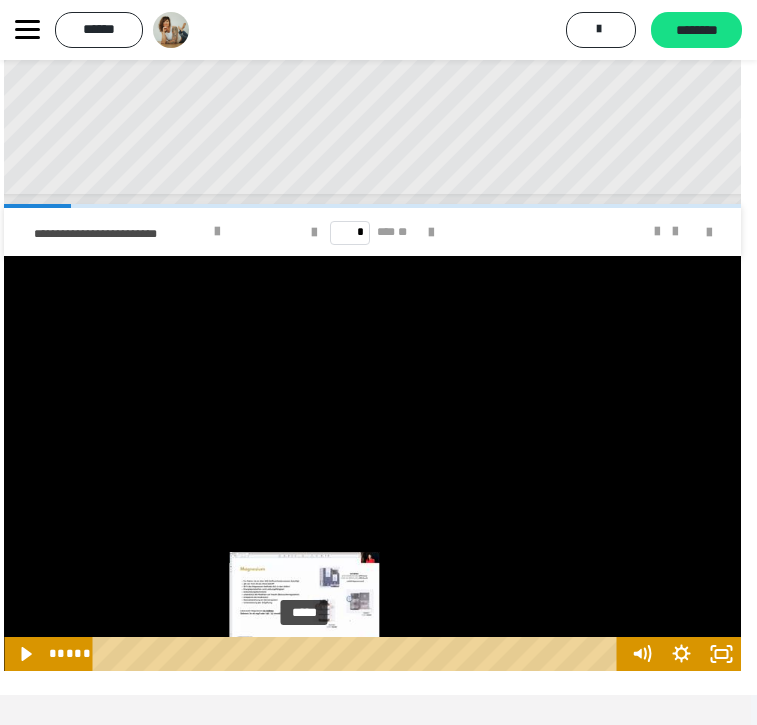 click on "*****" at bounding box center (358, 654) 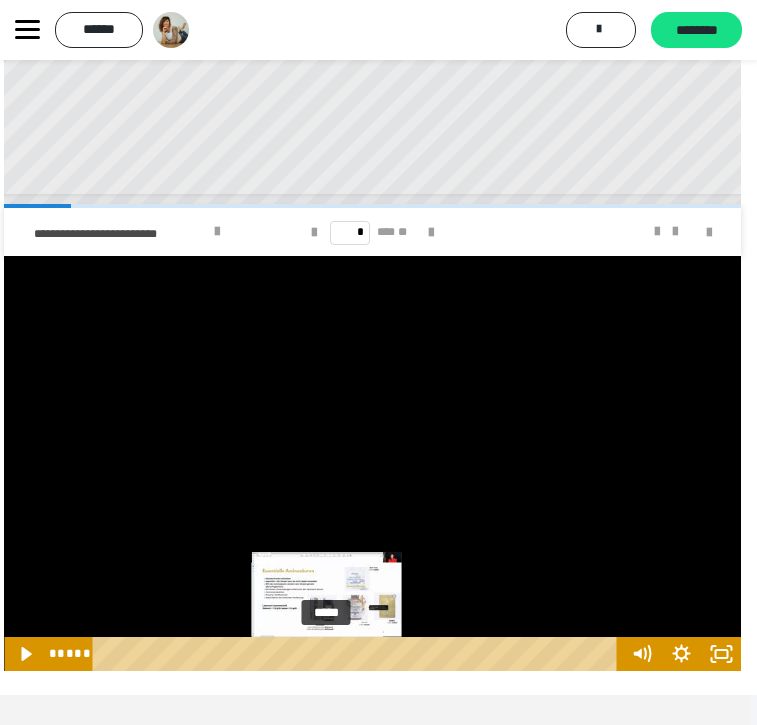 click on "*****" at bounding box center [358, 654] 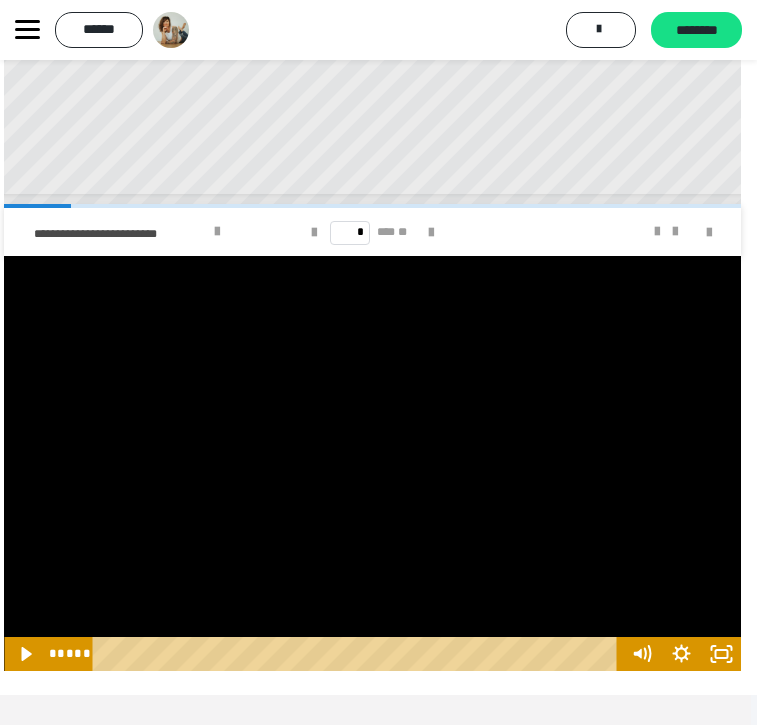 click on "*****" at bounding box center (358, 654) 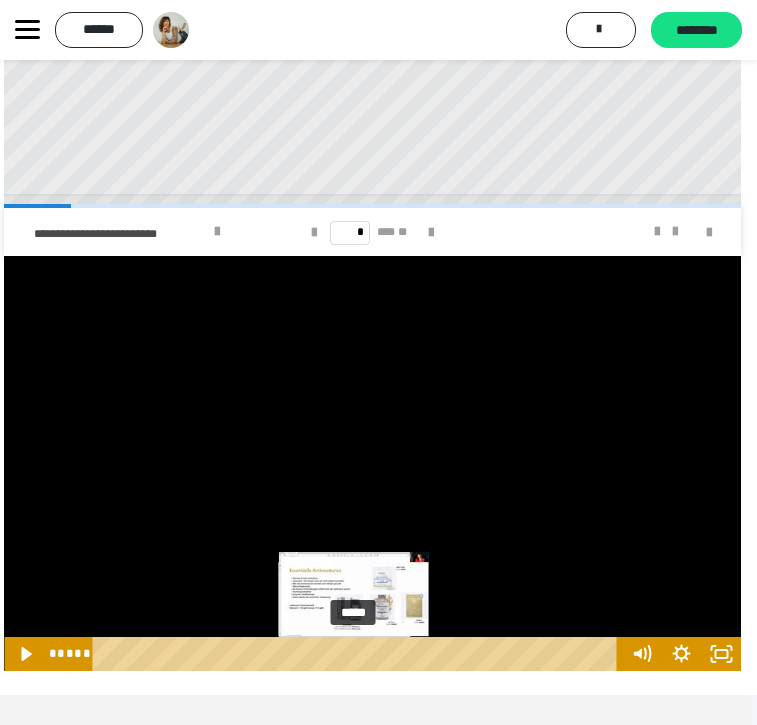 click on "*****" at bounding box center [358, 654] 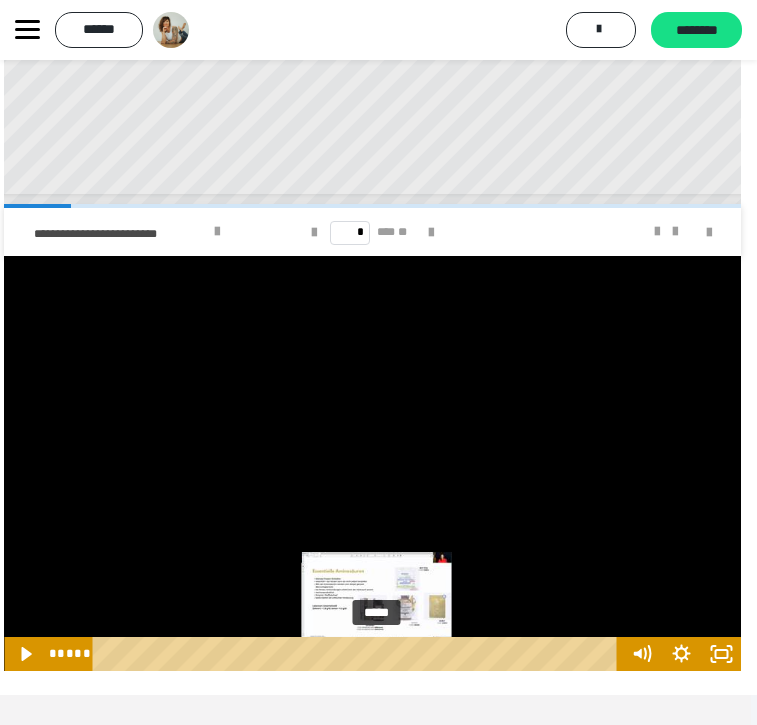 click on "*****" at bounding box center (358, 654) 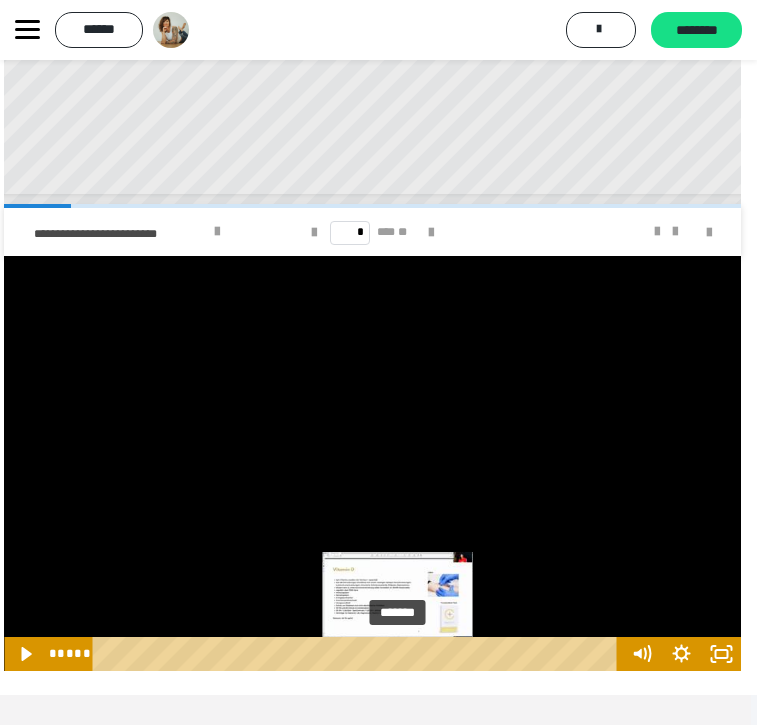 click on "*******" at bounding box center [358, 654] 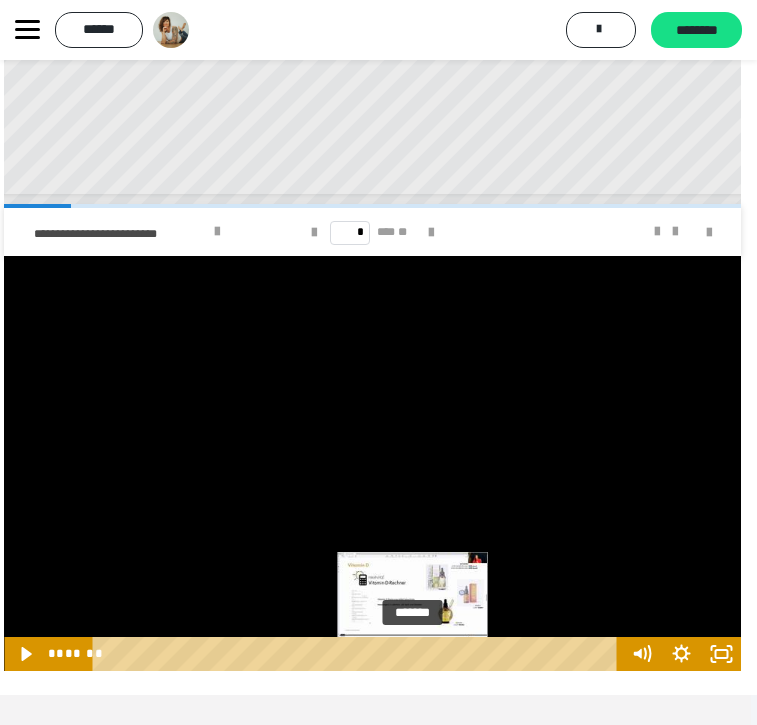 click on "*******" at bounding box center (358, 654) 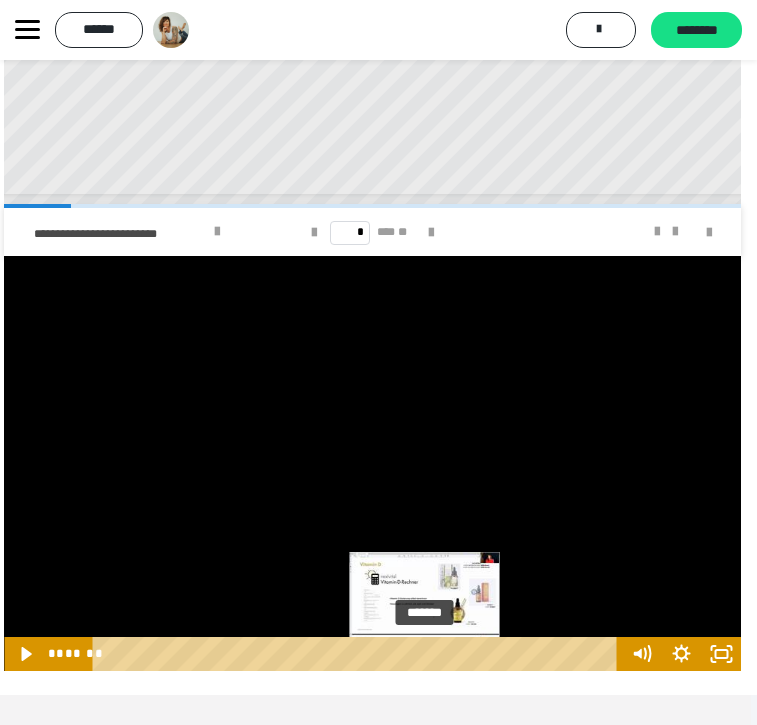 click on "*******" at bounding box center (358, 654) 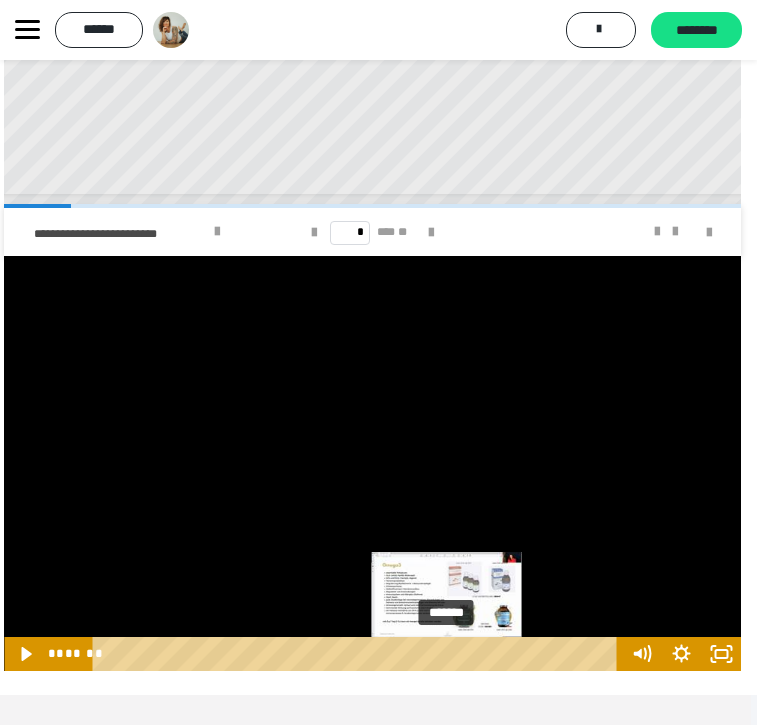 click on "*******" at bounding box center [358, 654] 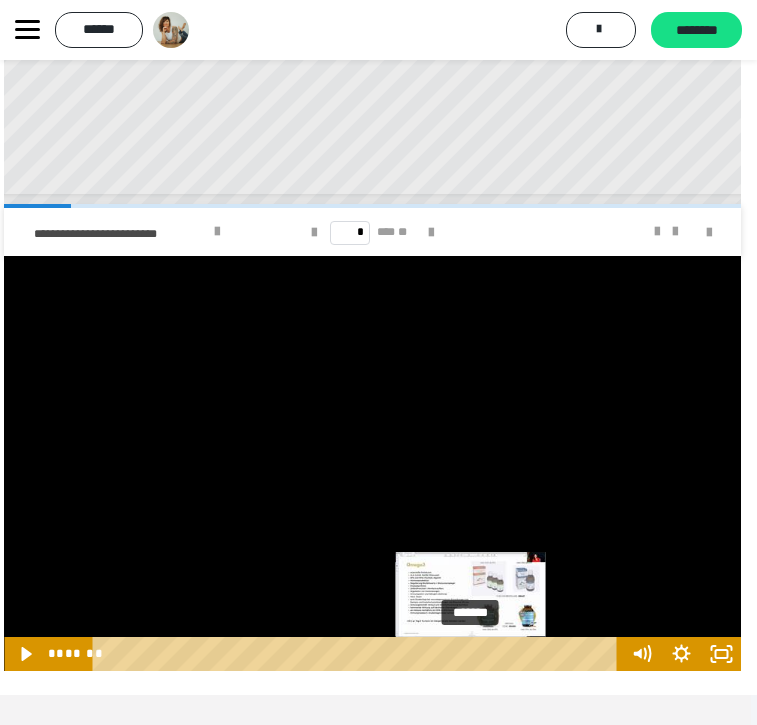 click on "*******" at bounding box center (358, 654) 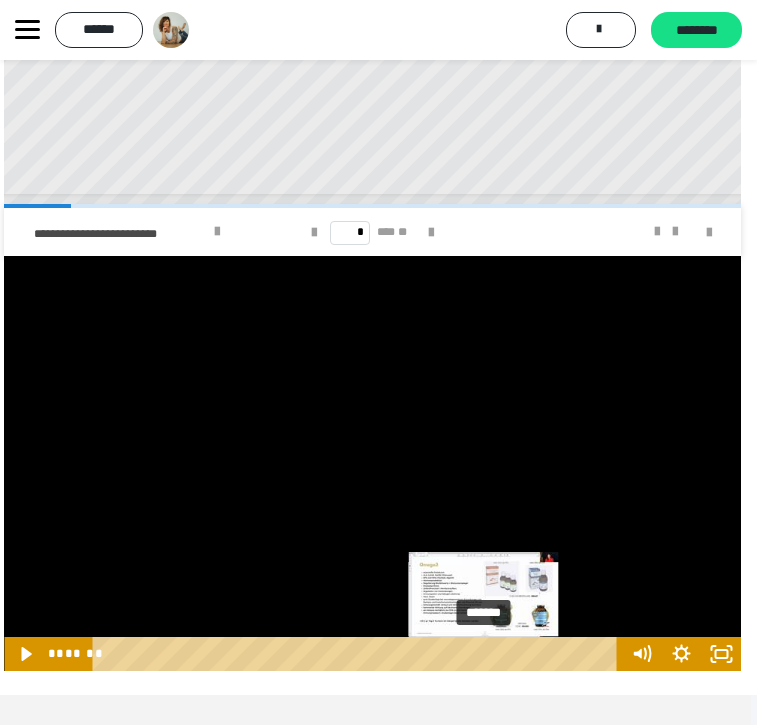 click on "*******" at bounding box center (358, 654) 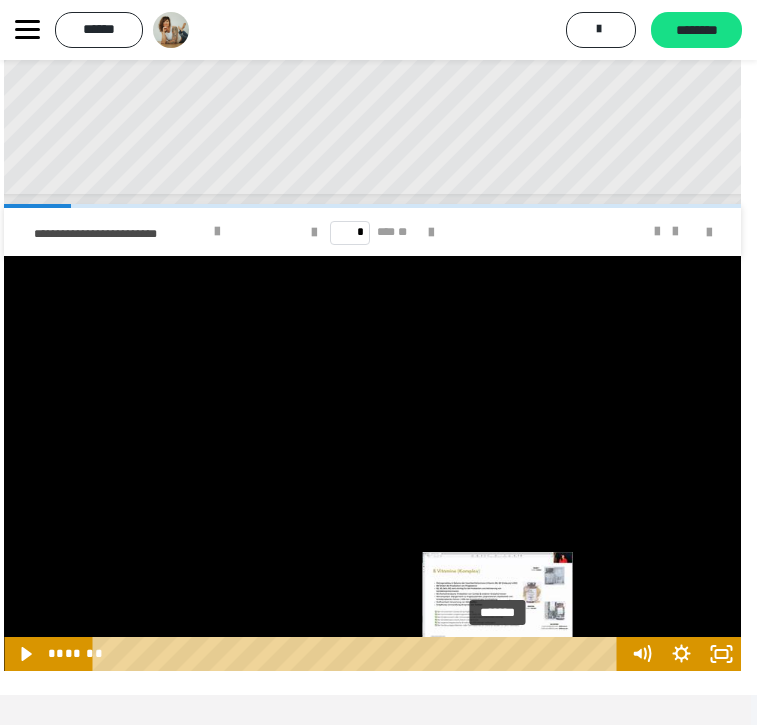 click on "*******" at bounding box center [358, 654] 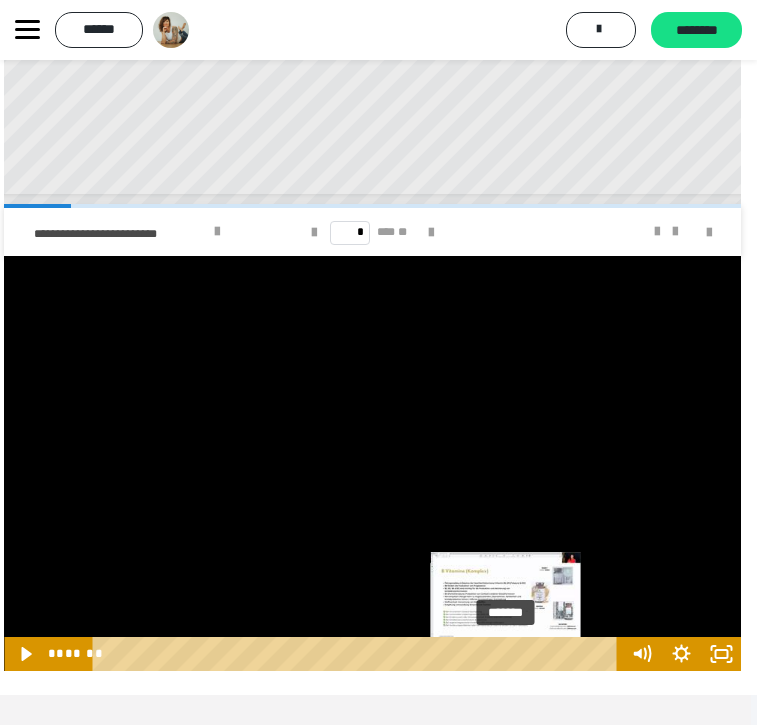 click on "*******" at bounding box center (358, 654) 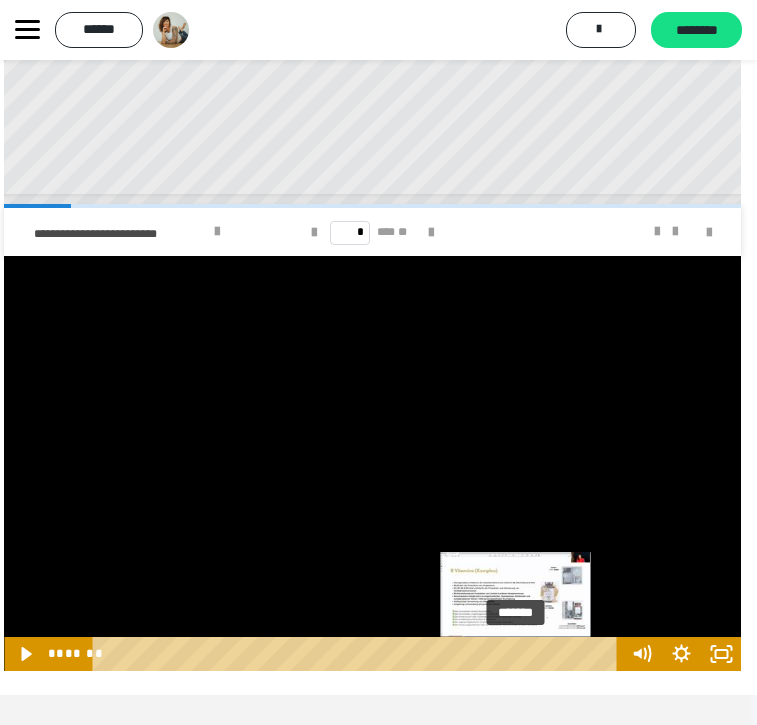 click on "*******" at bounding box center (358, 654) 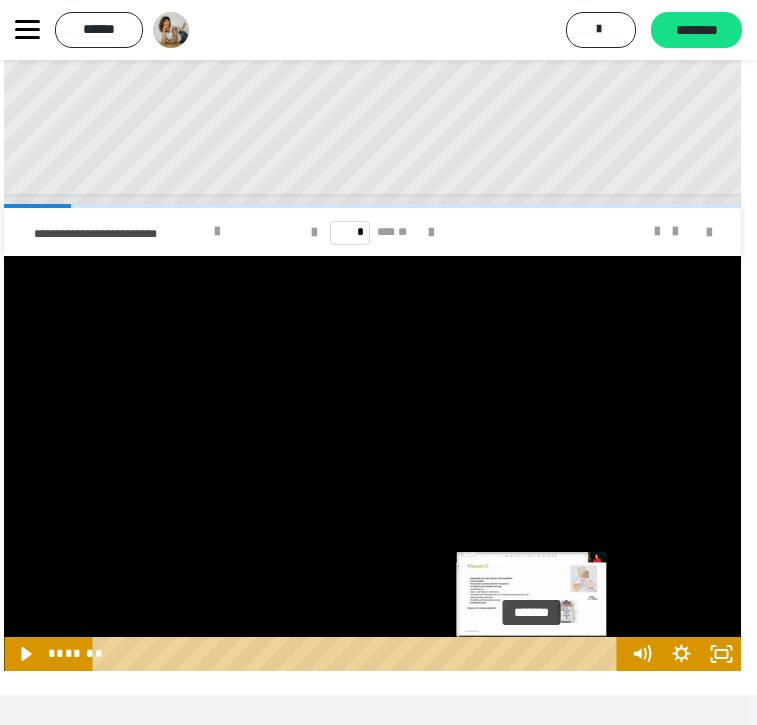 click on "*******" at bounding box center [358, 654] 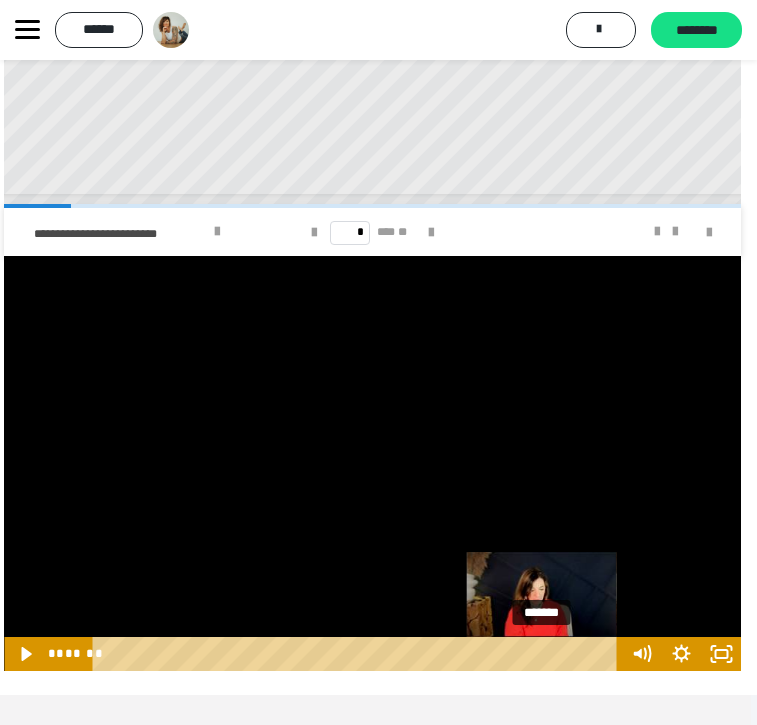 click on "*******" at bounding box center [358, 654] 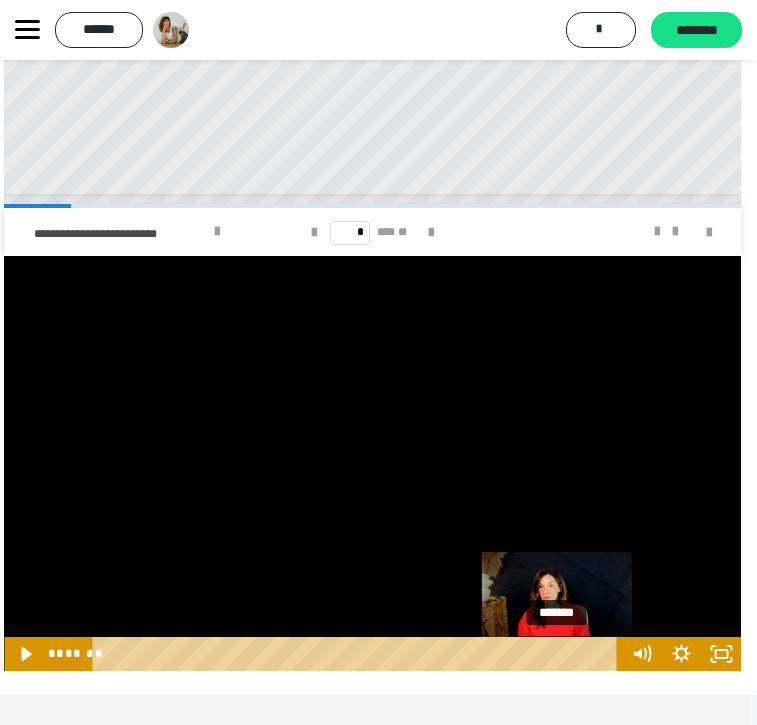 click on "*******" at bounding box center (358, 654) 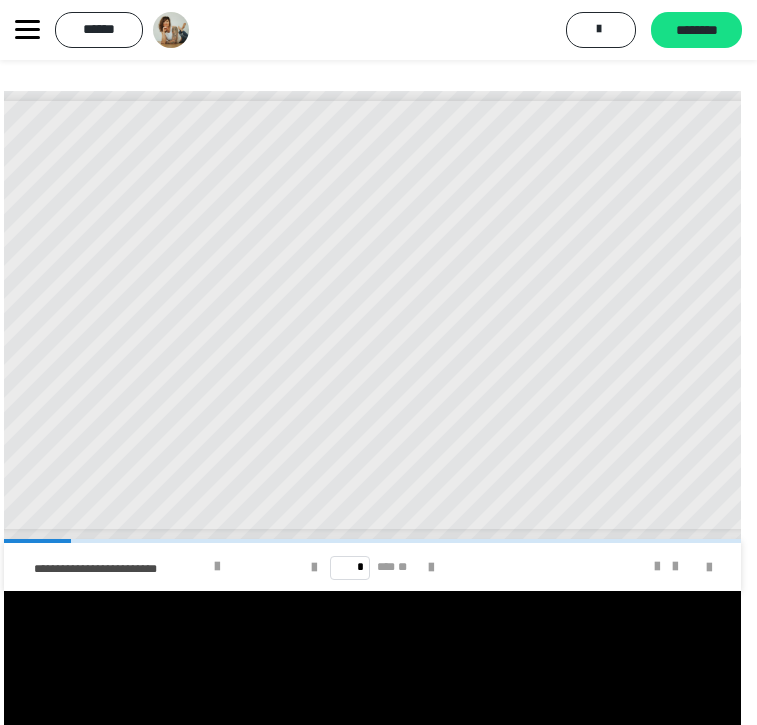 scroll, scrollTop: 0, scrollLeft: 6, axis: horizontal 